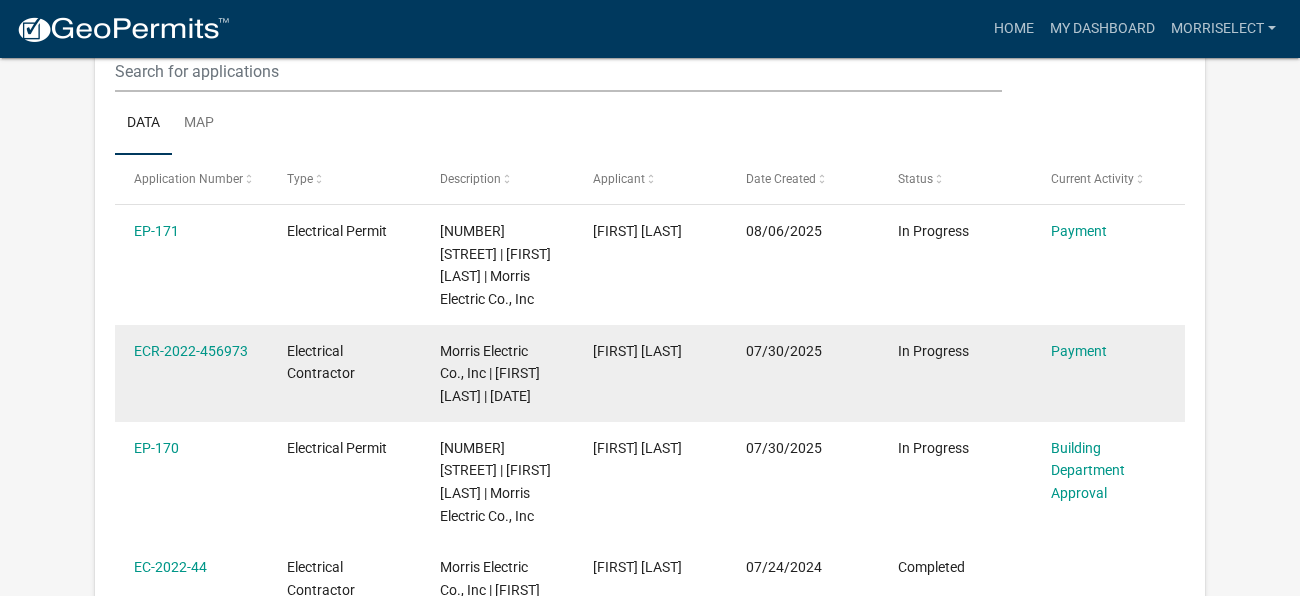 scroll, scrollTop: 290, scrollLeft: 0, axis: vertical 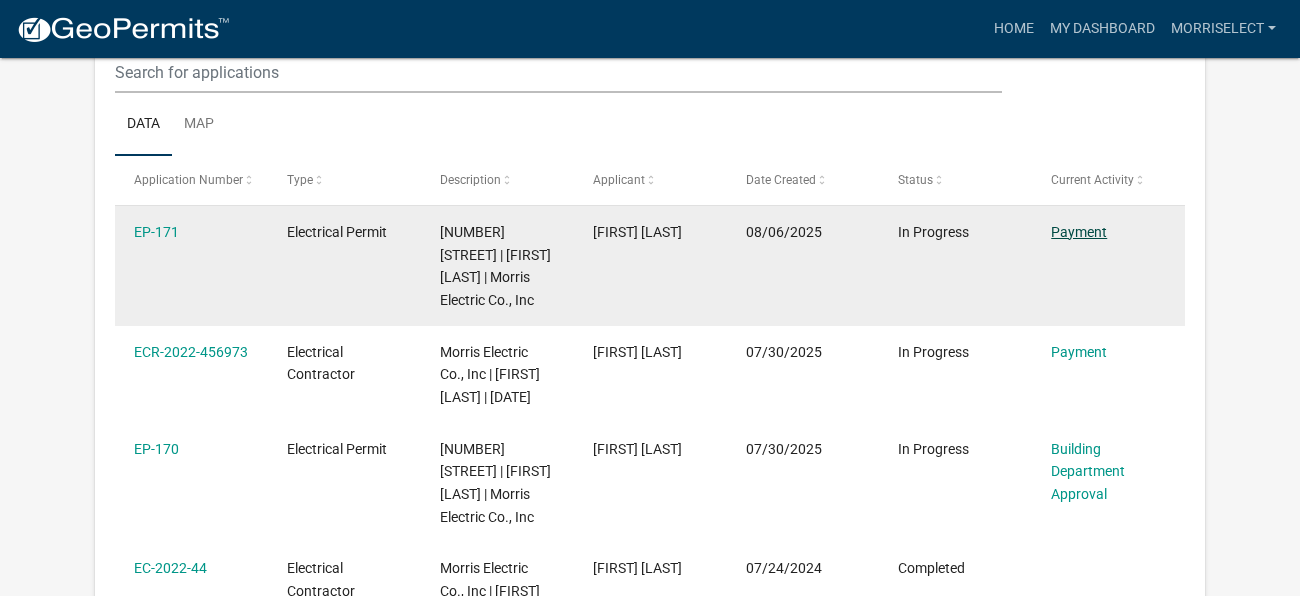 click on "Payment" 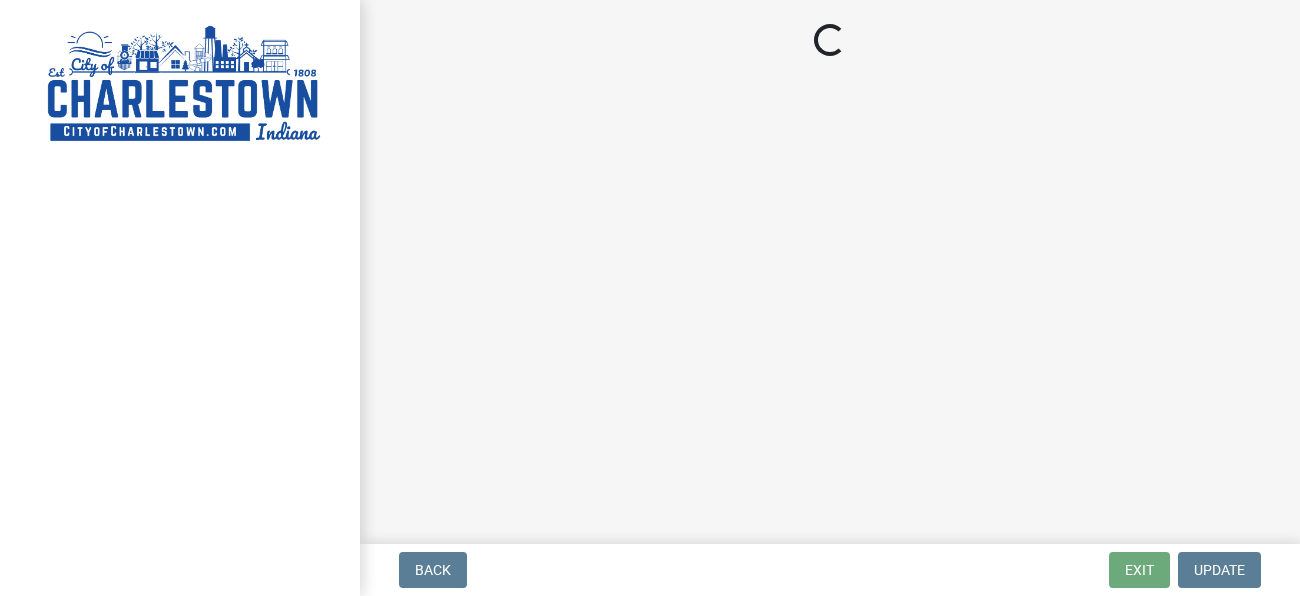 scroll, scrollTop: 0, scrollLeft: 0, axis: both 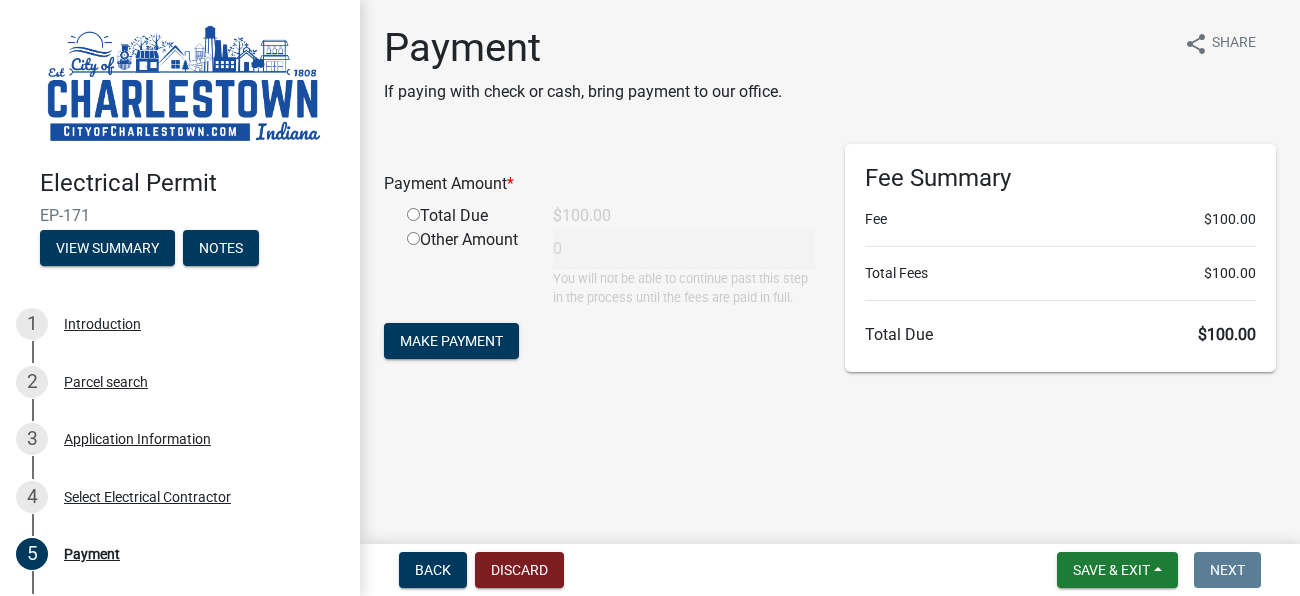 click on "Payment If paying with check or cash, bring payment to our office. share Share  Payment Amount  *  Total Due   $100.00   Other Amount  0  You will not be able to continue past this step in the process until the fees are paid in full.  Make Payment Fee Summary  Fee  $100.00  Total Fees   $100.00   Total Due   $100.00" 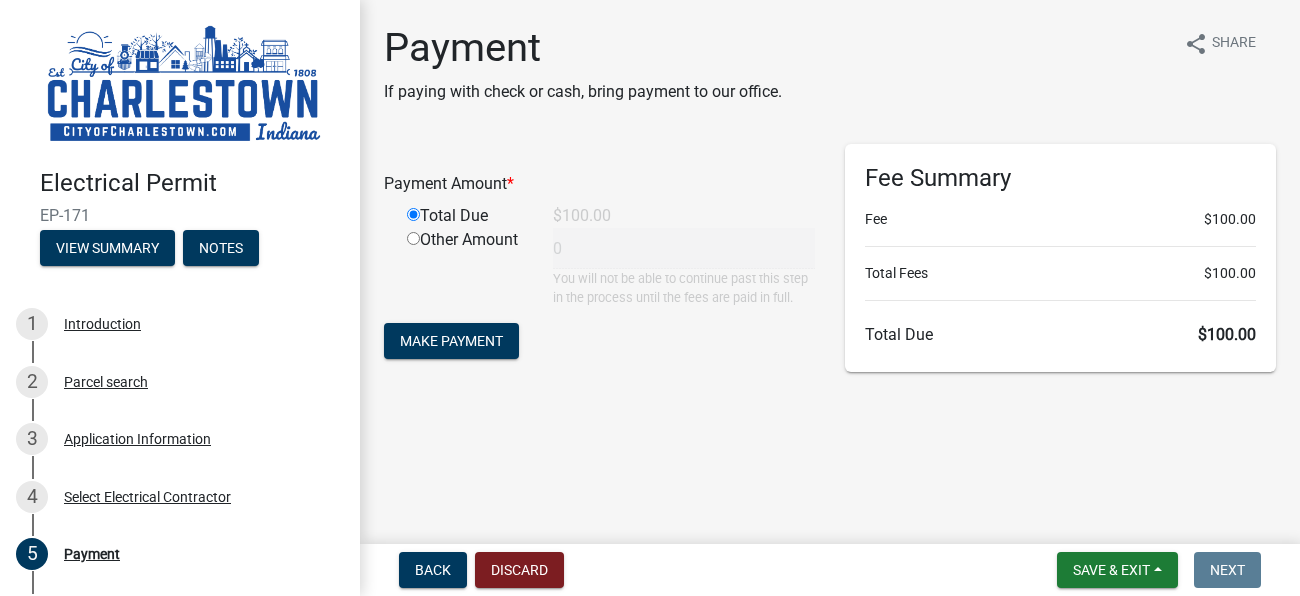type on "100" 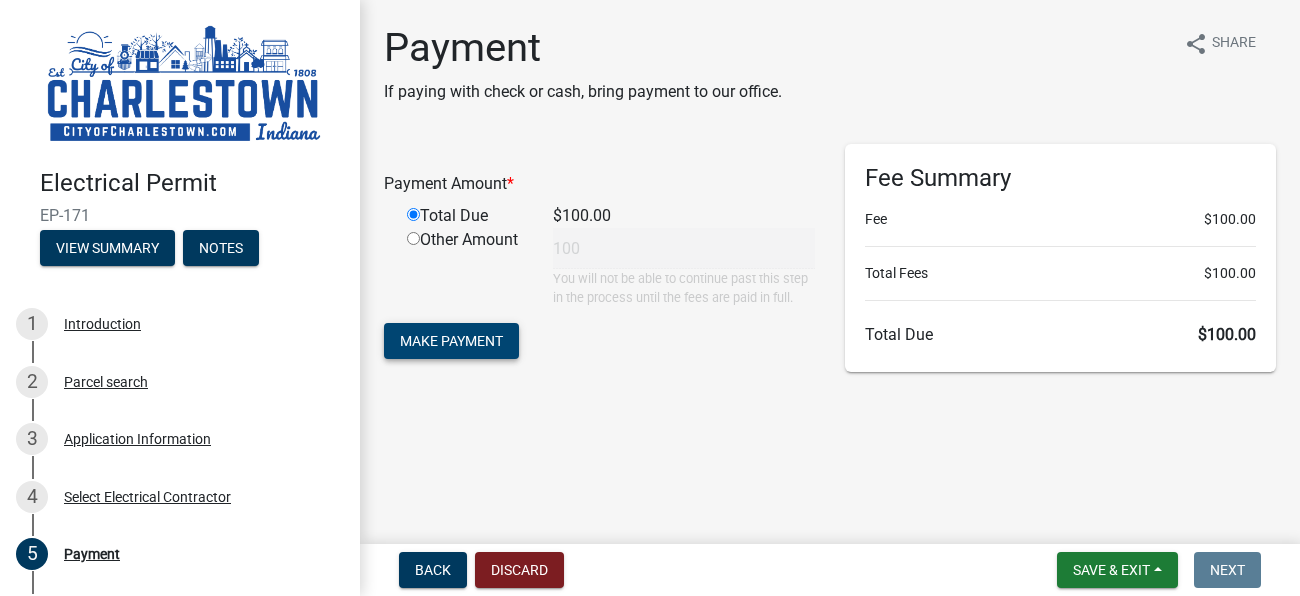 click on "Make Payment" 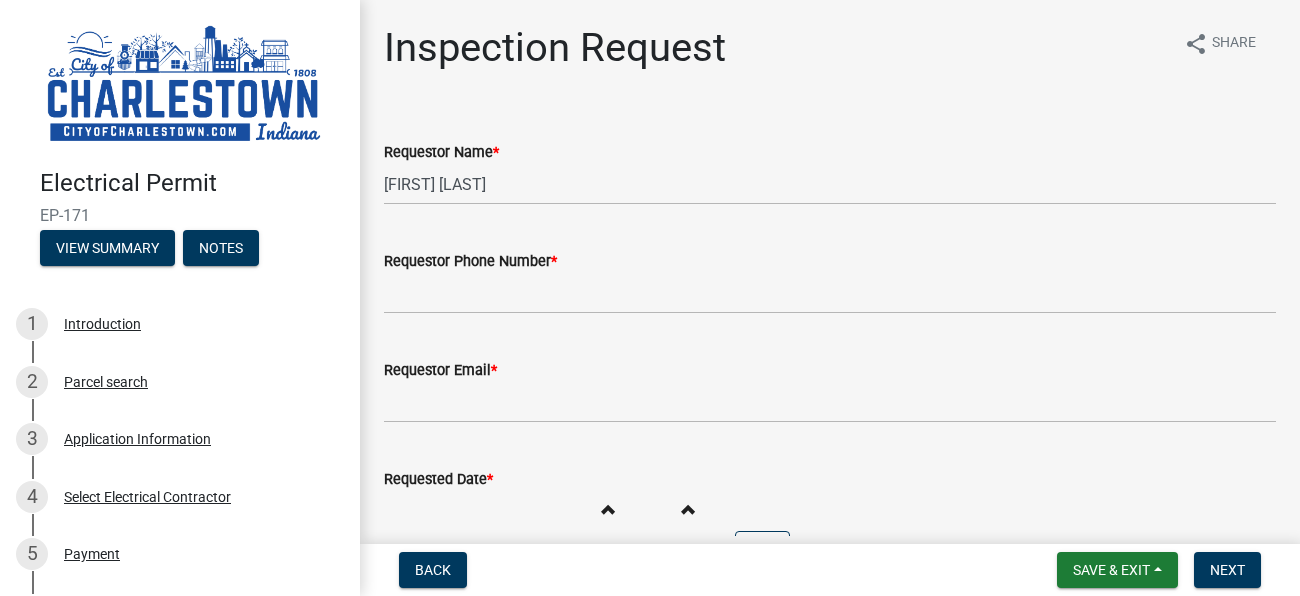 scroll, scrollTop: 0, scrollLeft: 0, axis: both 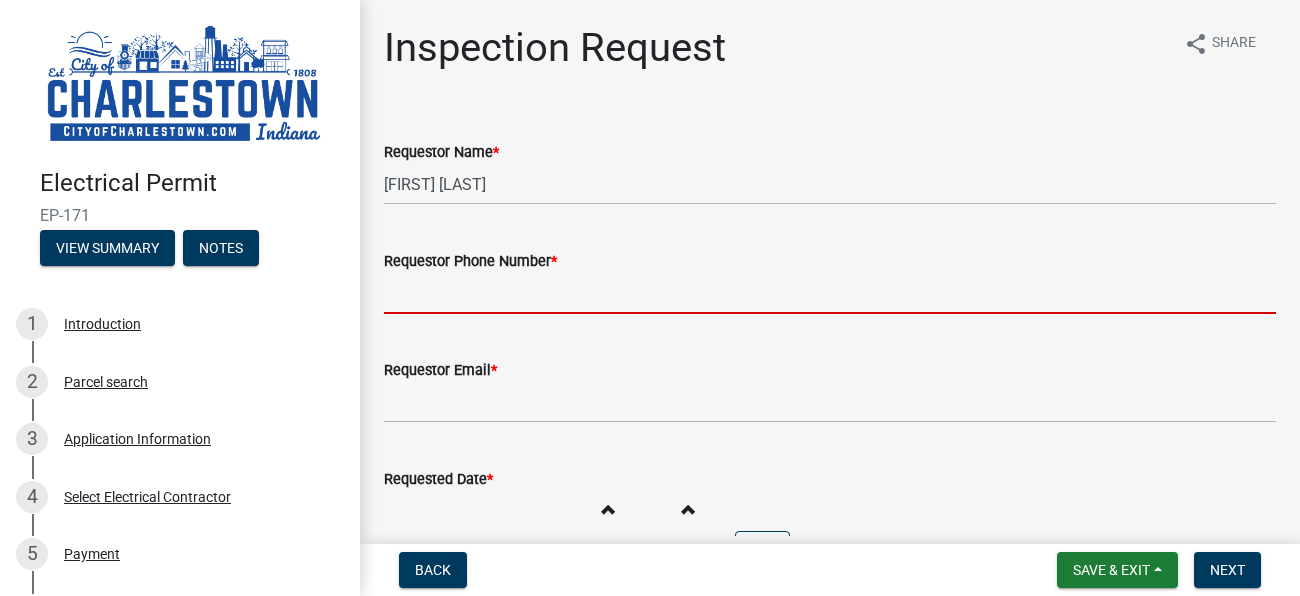 click on "Requestor Phone Number  *" at bounding box center (830, 293) 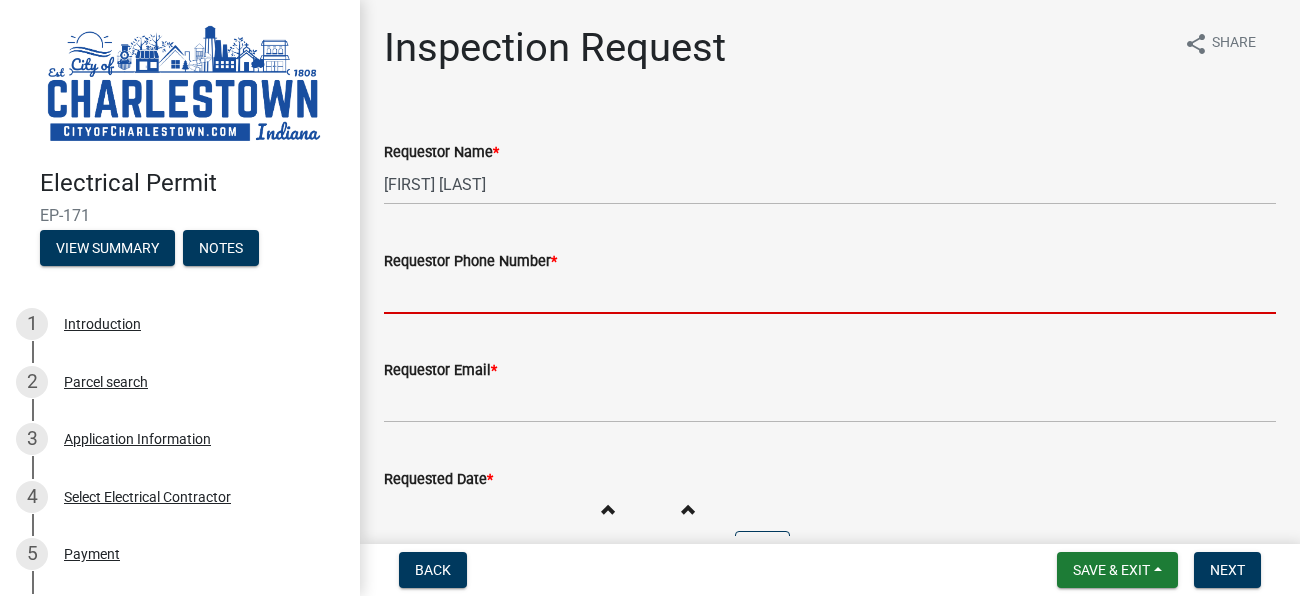 type on "[PHONE]" 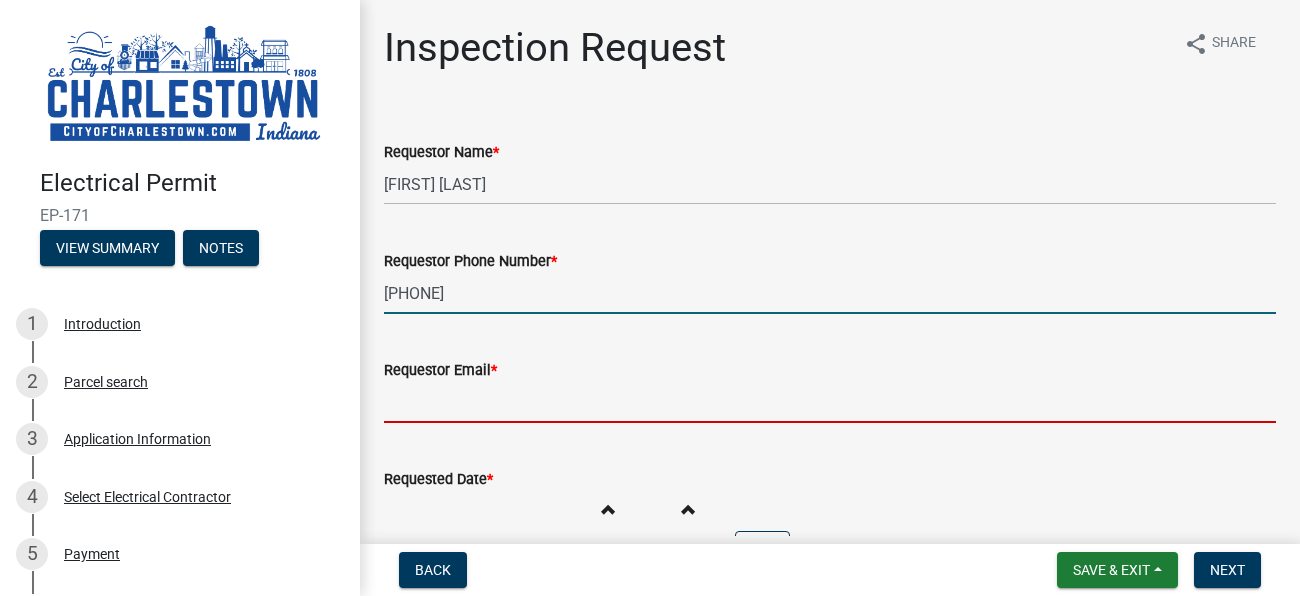 click on "Requestor Email  *" at bounding box center [830, 402] 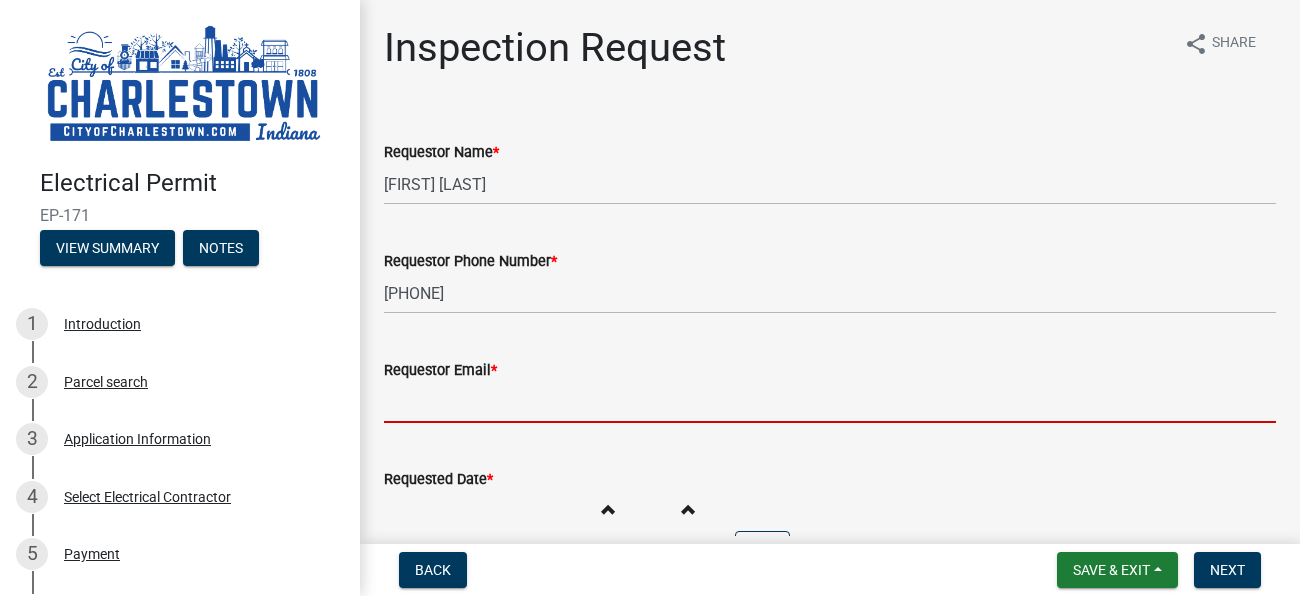 type on "[NAME]@[DOMAIN]" 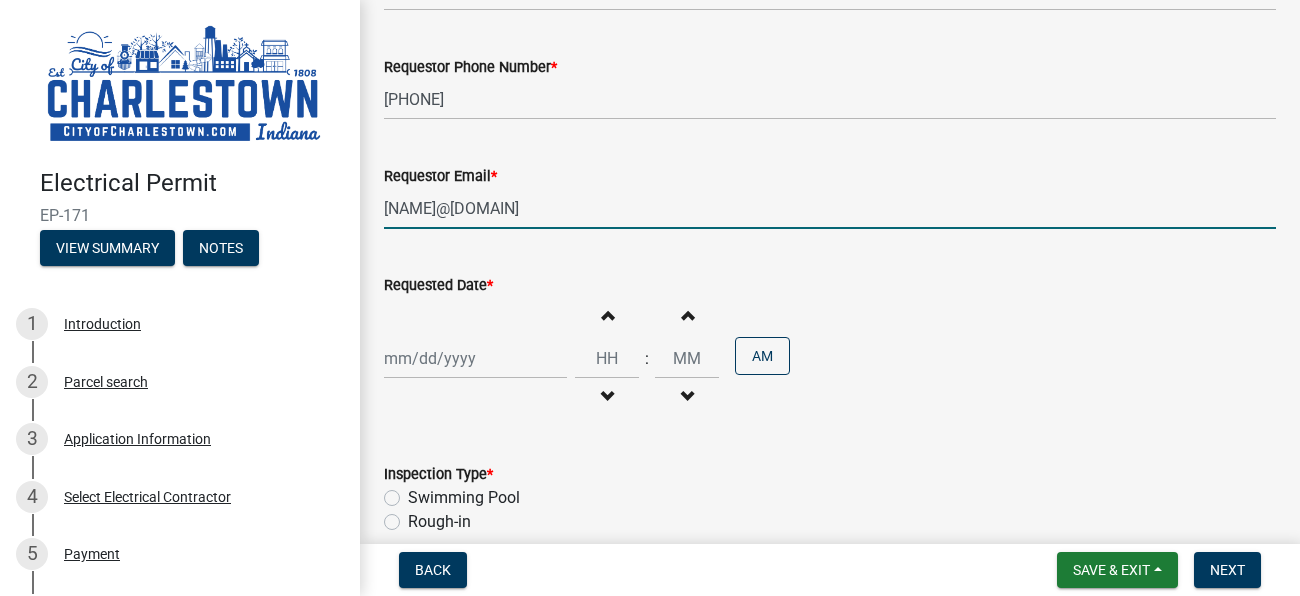 scroll, scrollTop: 198, scrollLeft: 0, axis: vertical 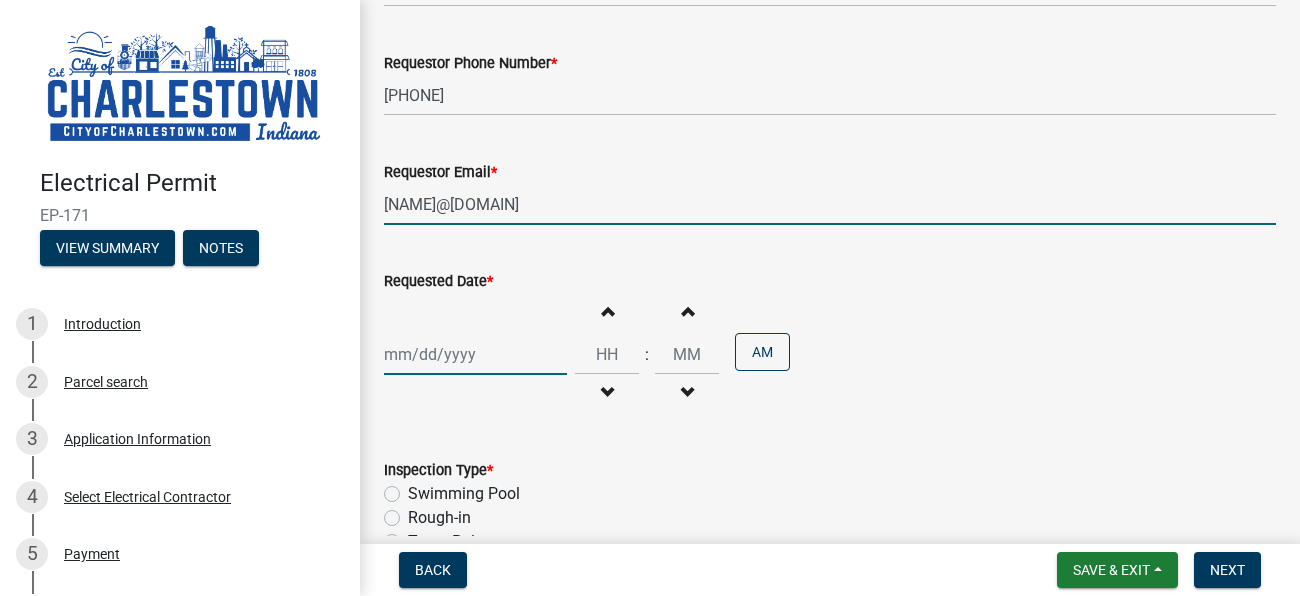 click 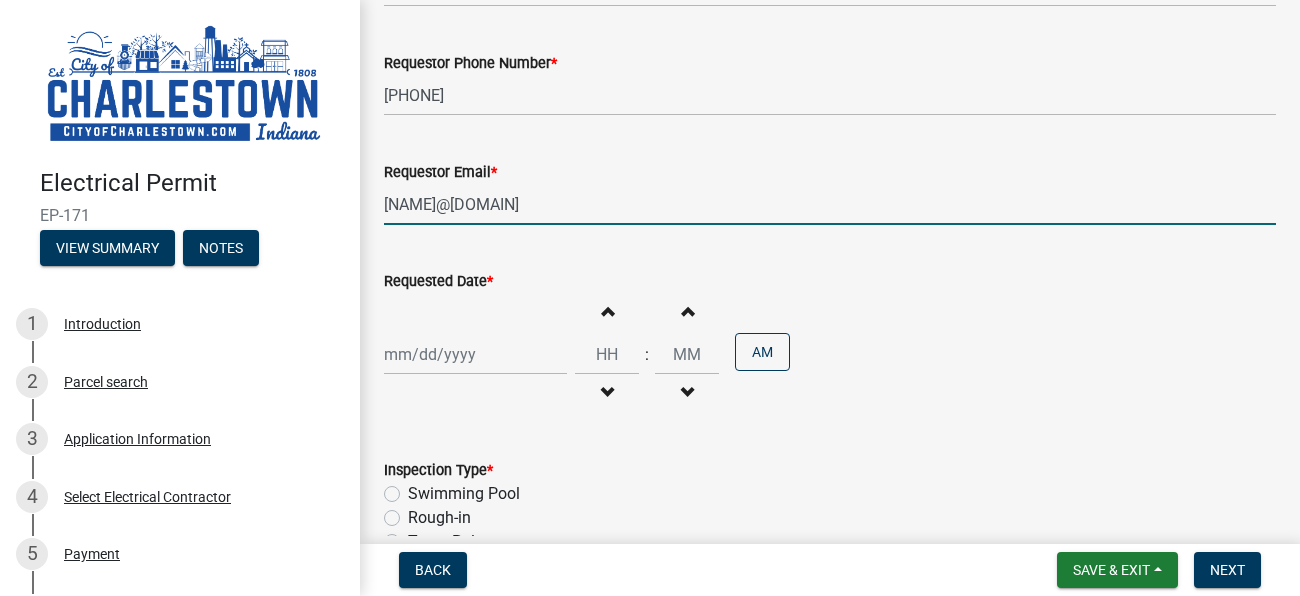 select on "8" 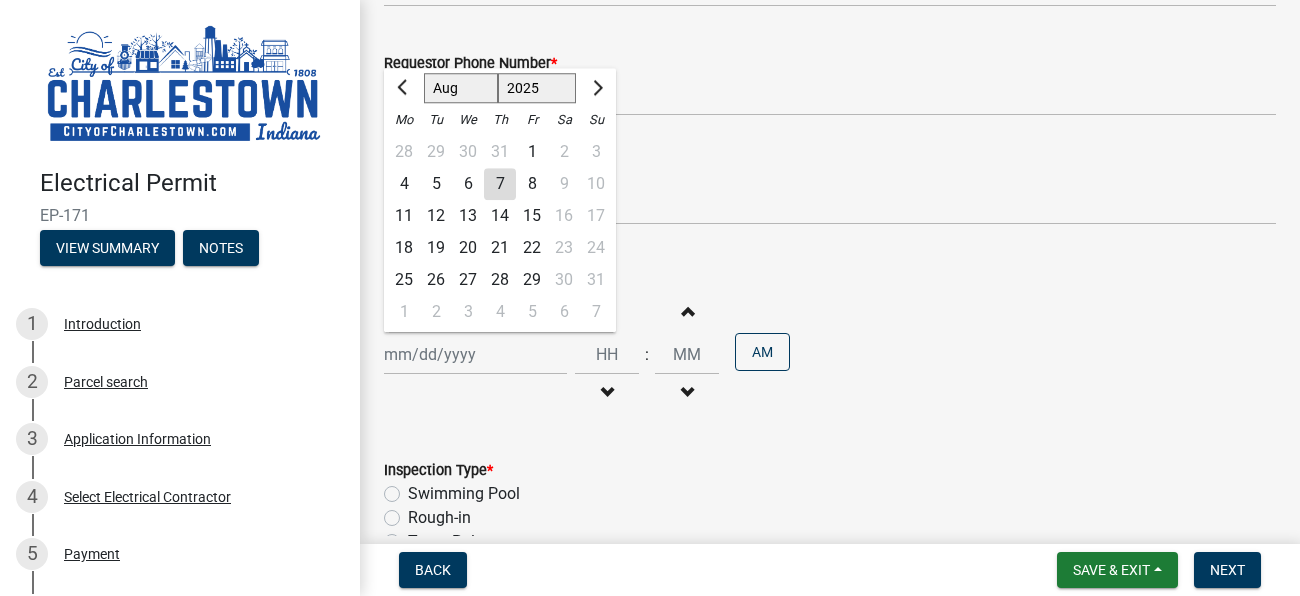 click on "13" 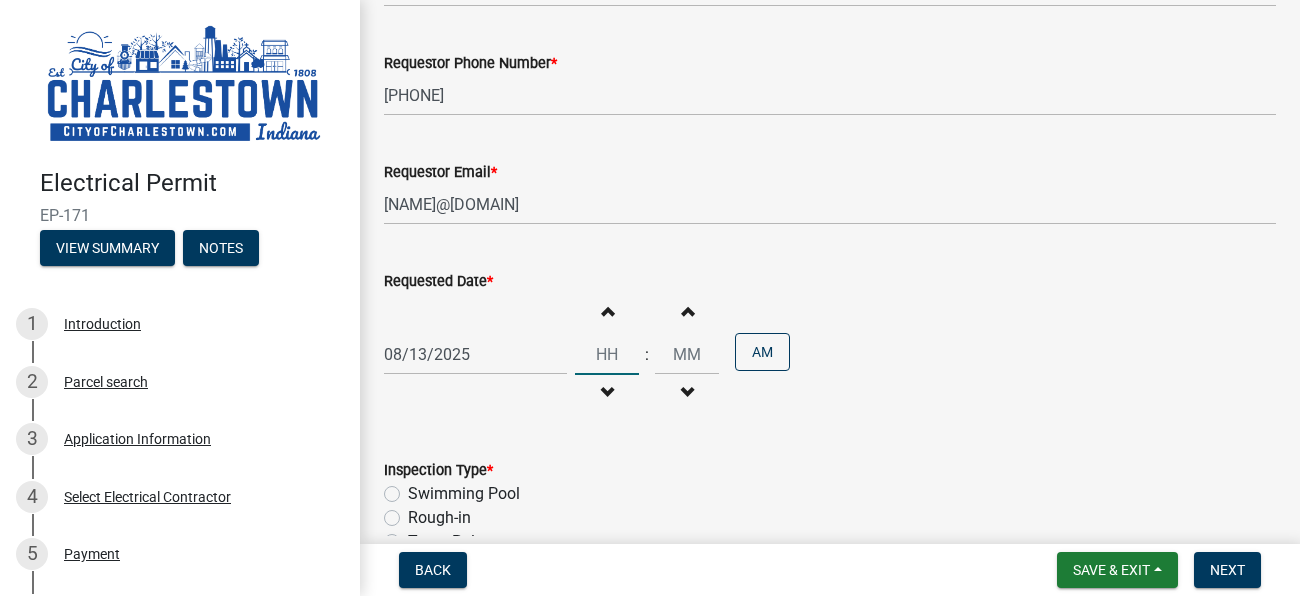 click at bounding box center (607, 354) 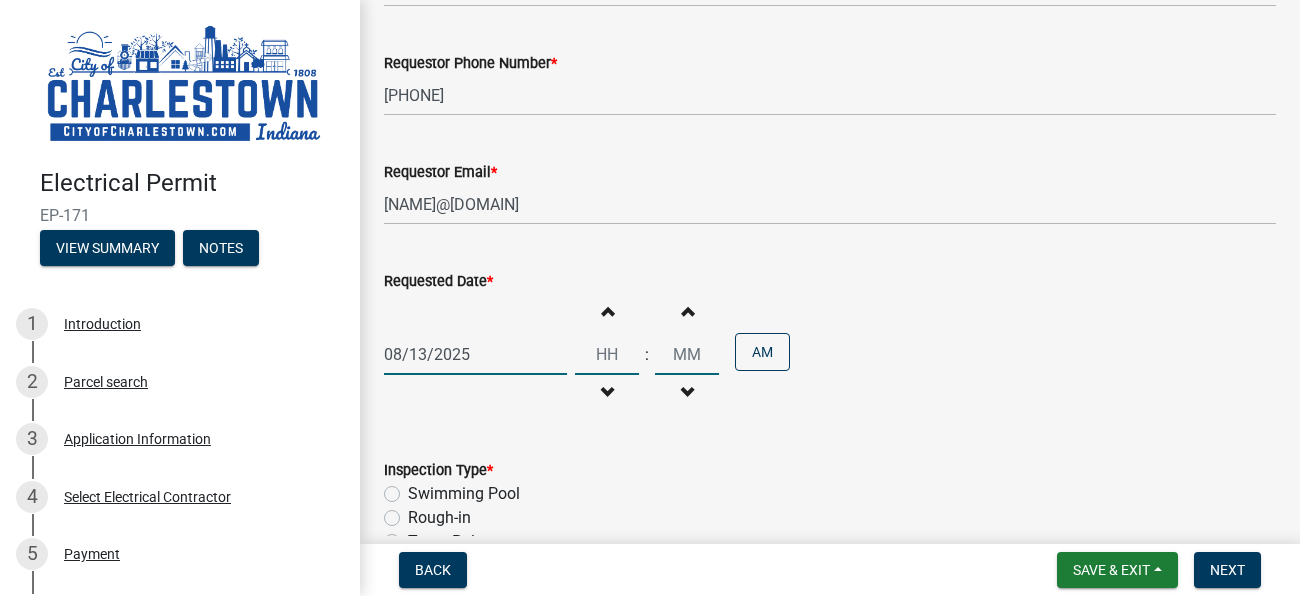 click at bounding box center (607, 393) 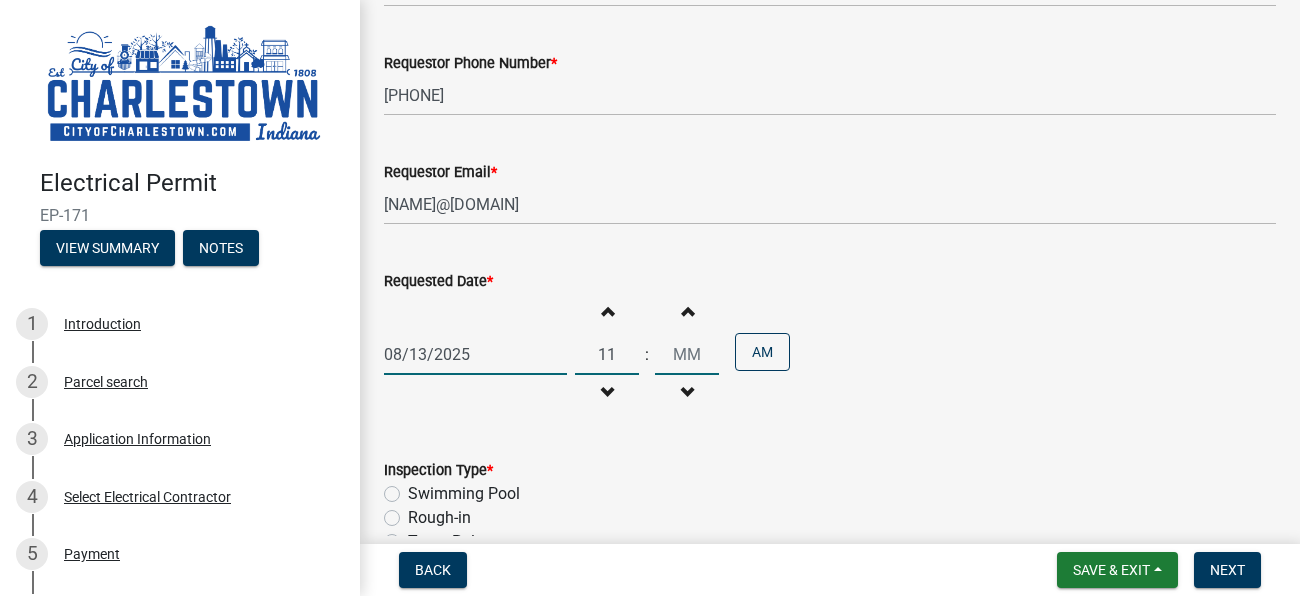 type on "00" 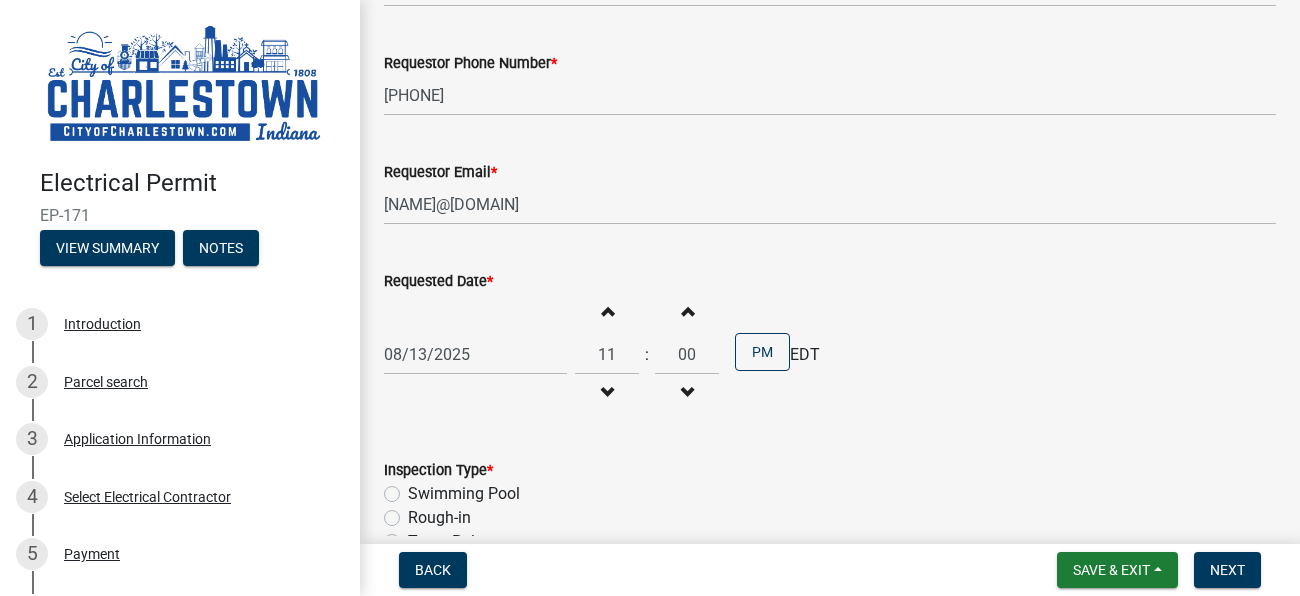 click at bounding box center [607, 393] 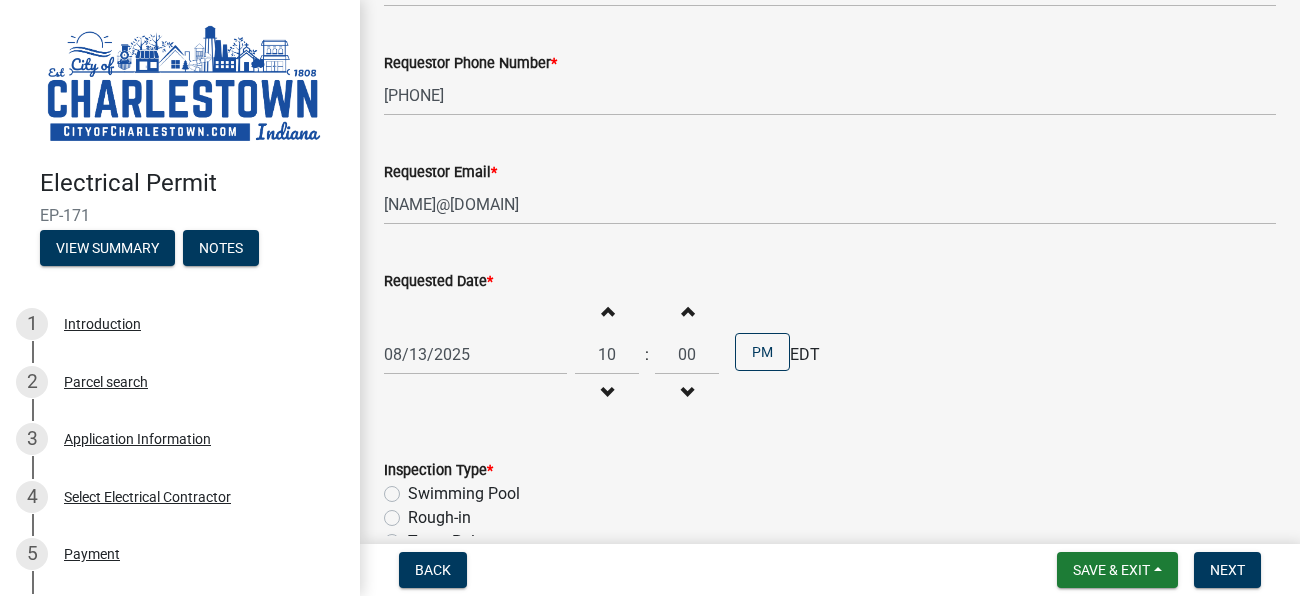 click at bounding box center [607, 393] 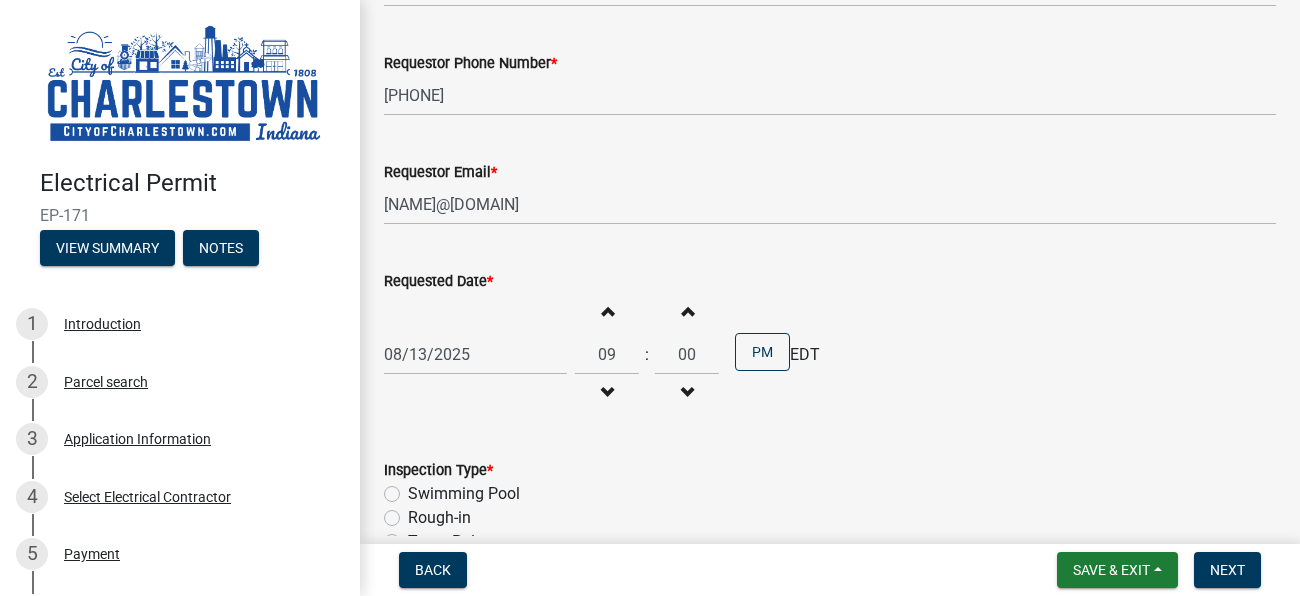 click at bounding box center (607, 393) 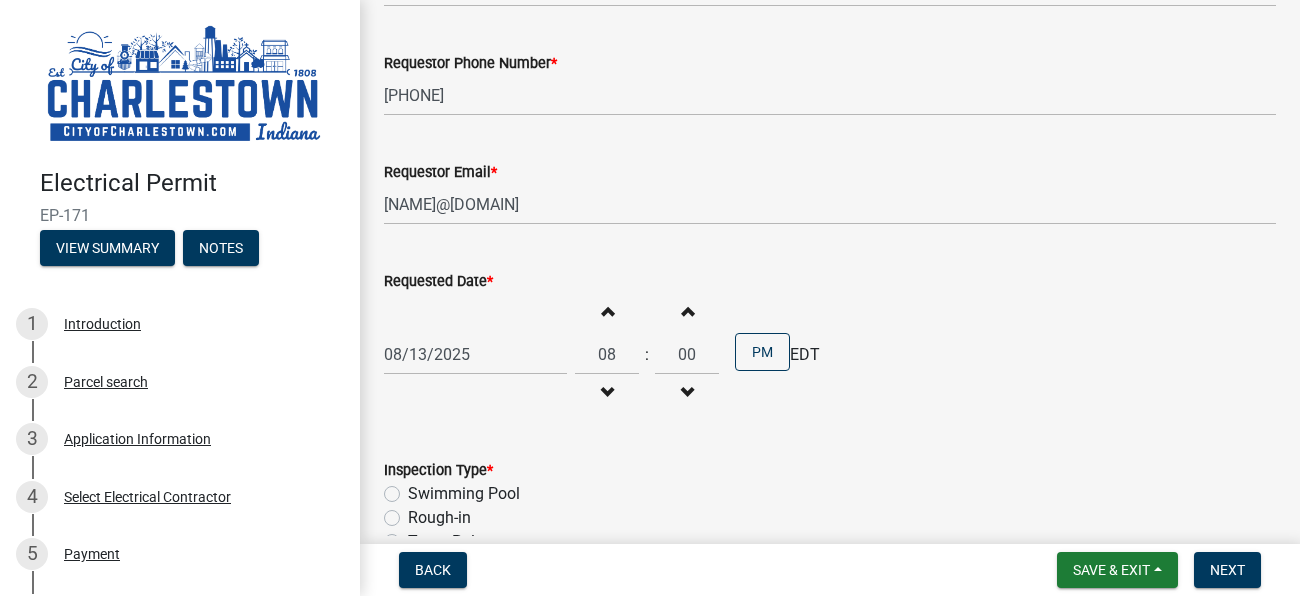 click at bounding box center (607, 311) 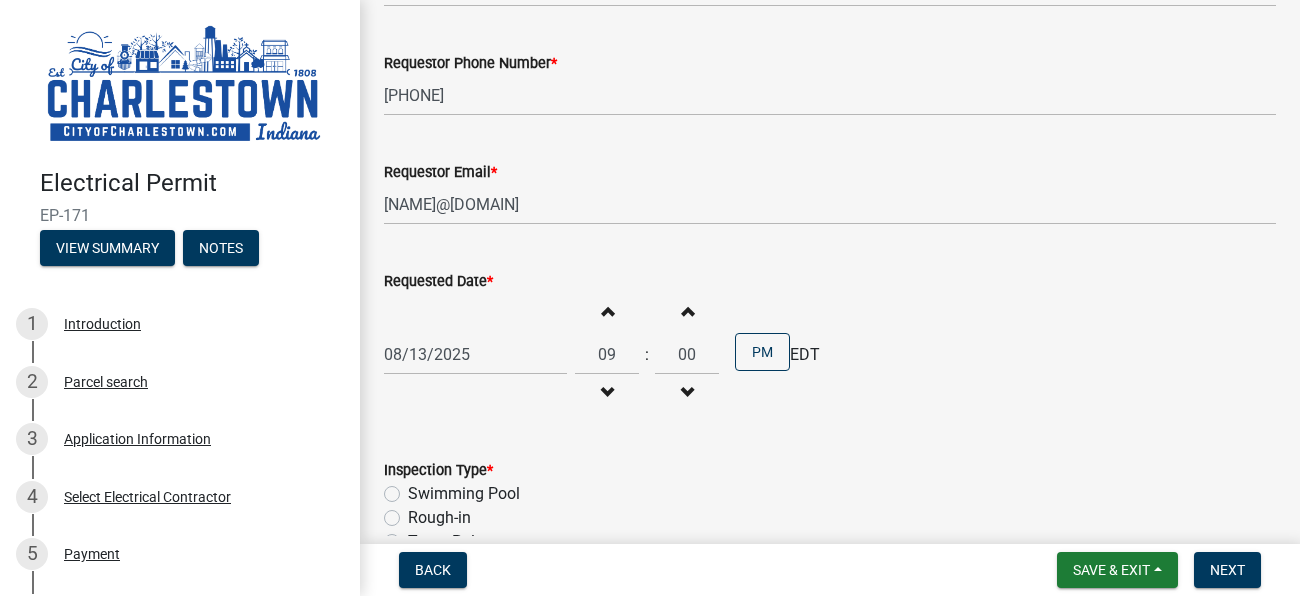 click at bounding box center (607, 311) 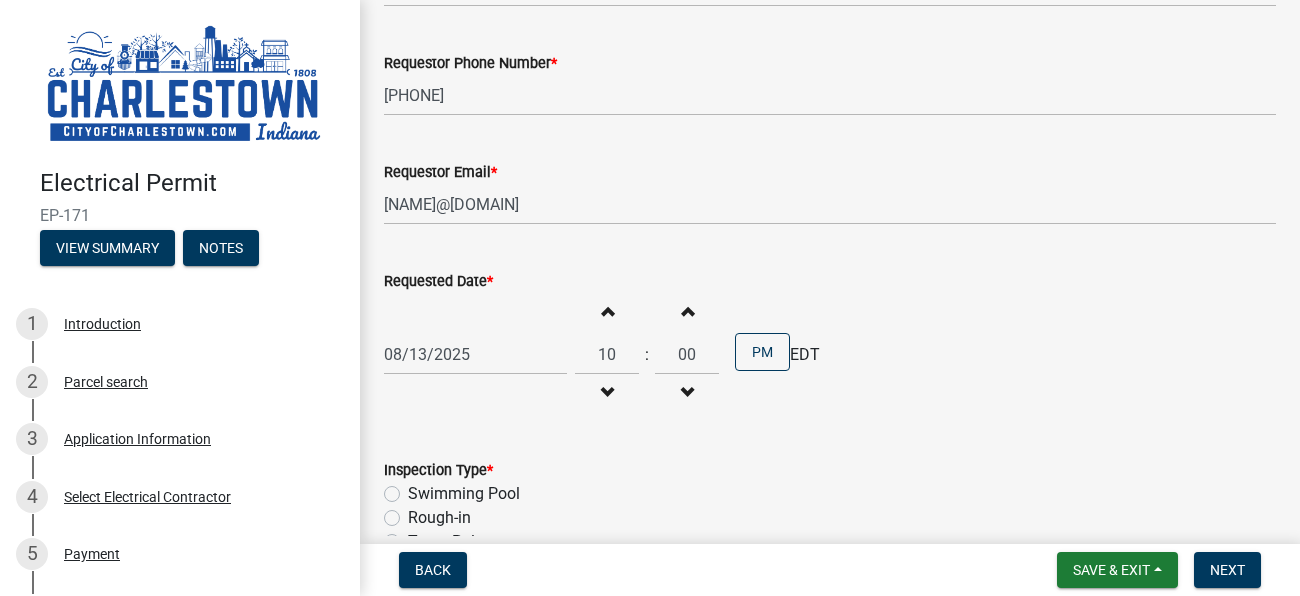 click at bounding box center (607, 311) 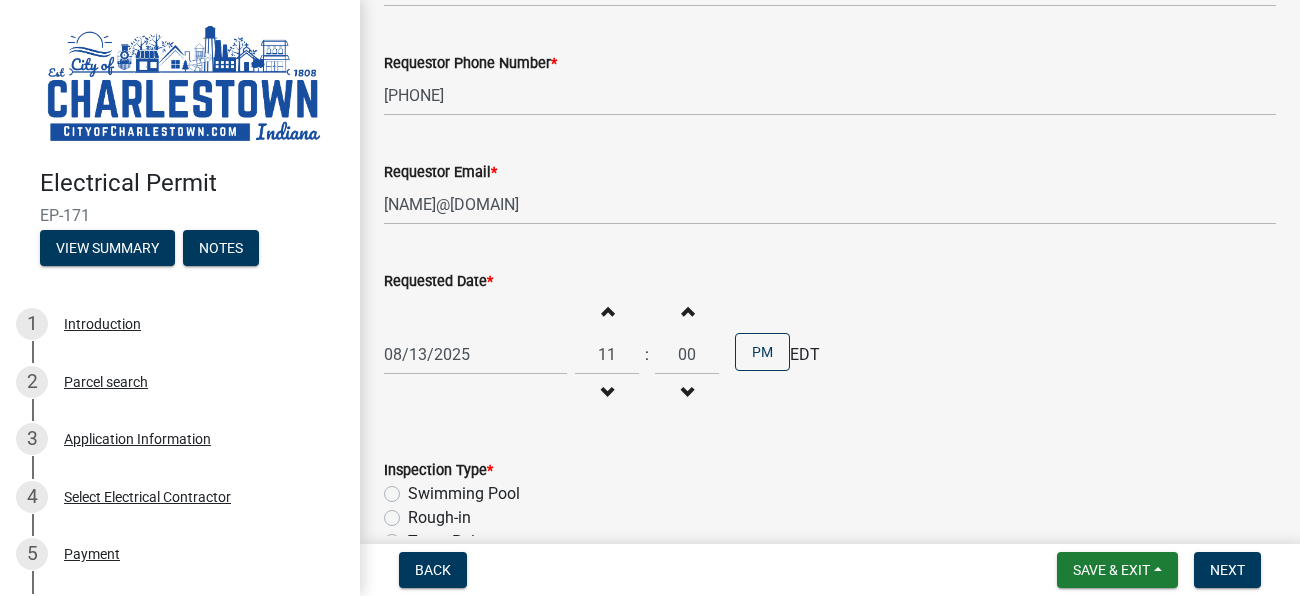 click at bounding box center (607, 311) 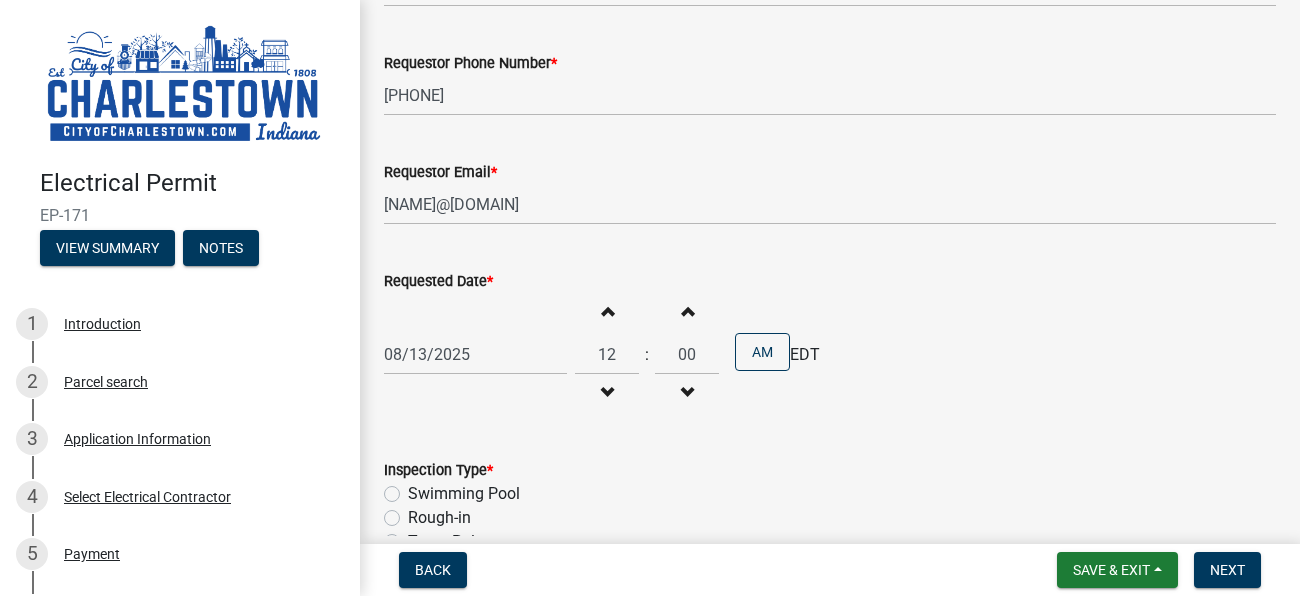 click at bounding box center [607, 311] 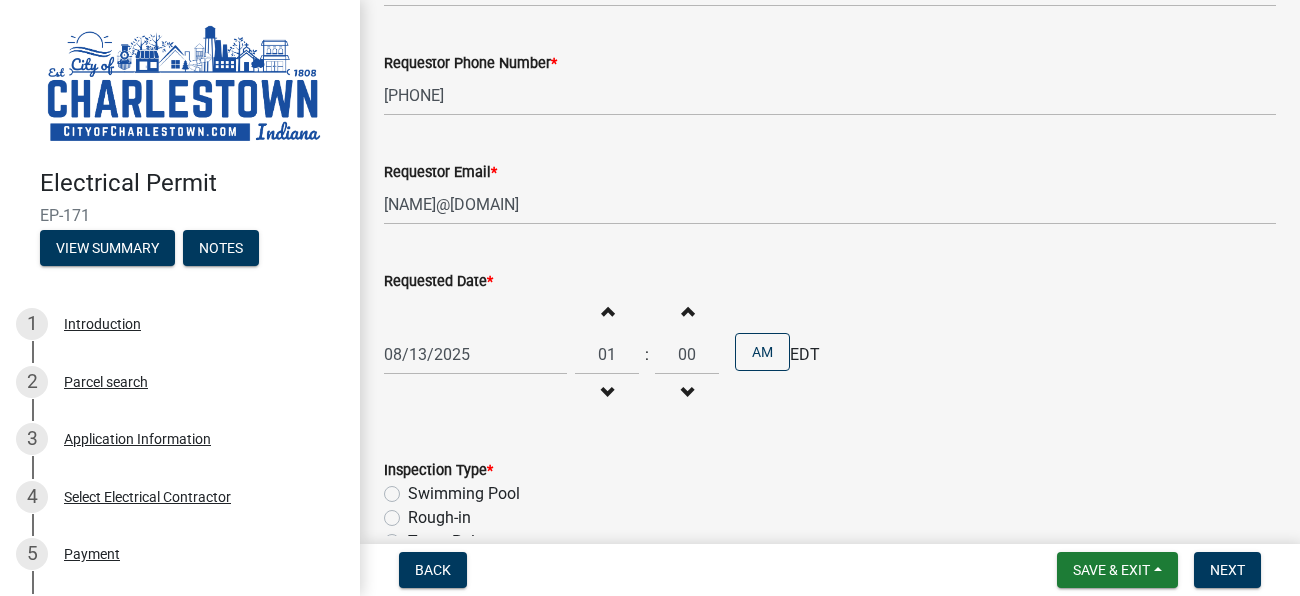 click at bounding box center [607, 311] 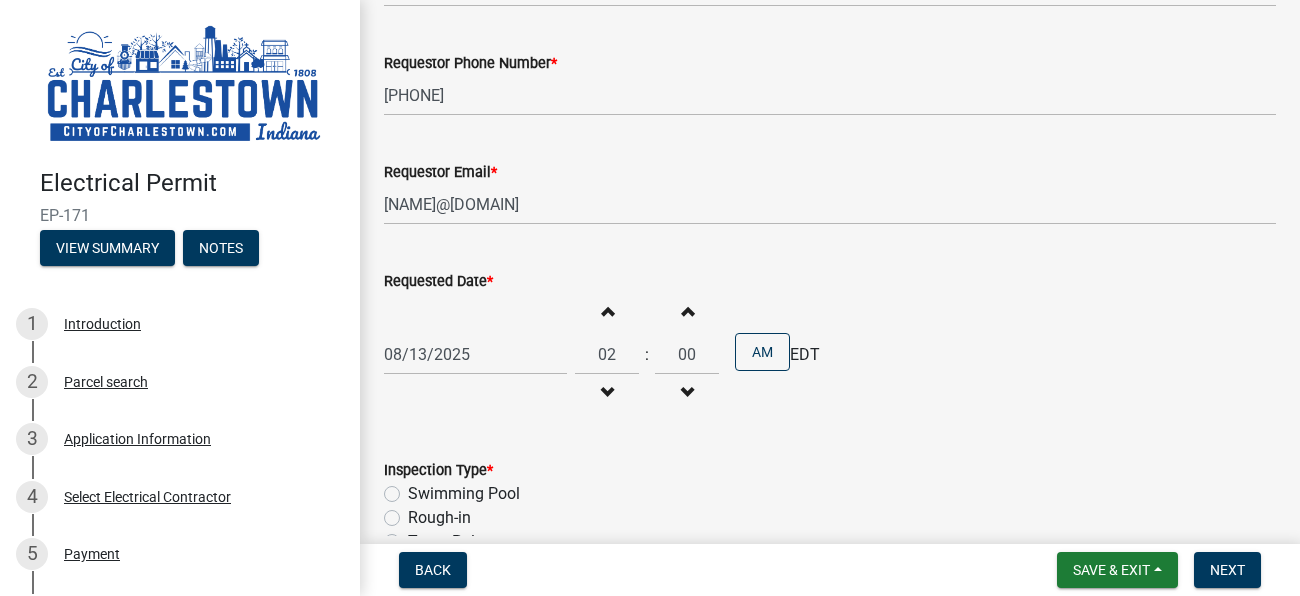click at bounding box center (607, 393) 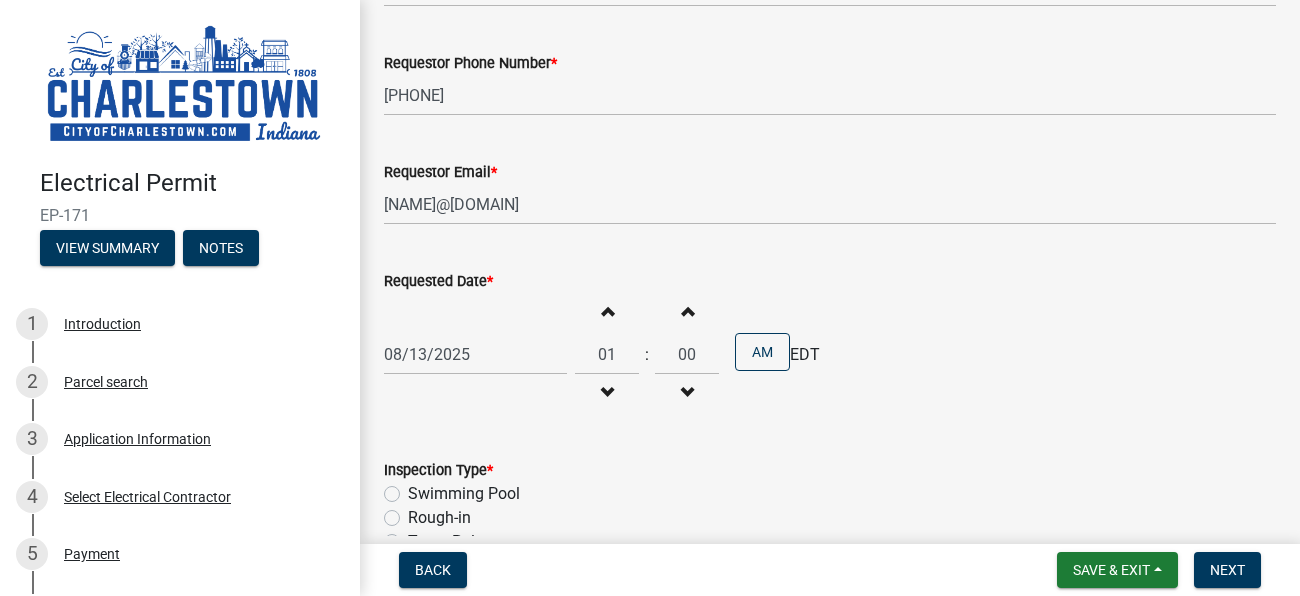 click at bounding box center (687, 393) 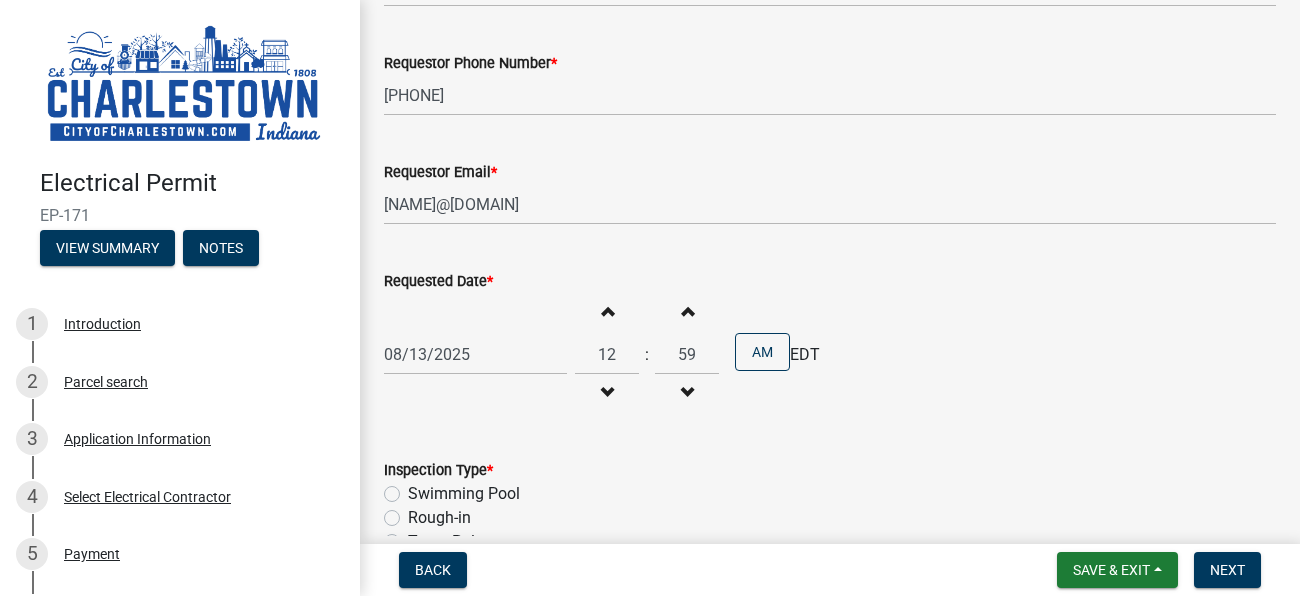 click at bounding box center (687, 393) 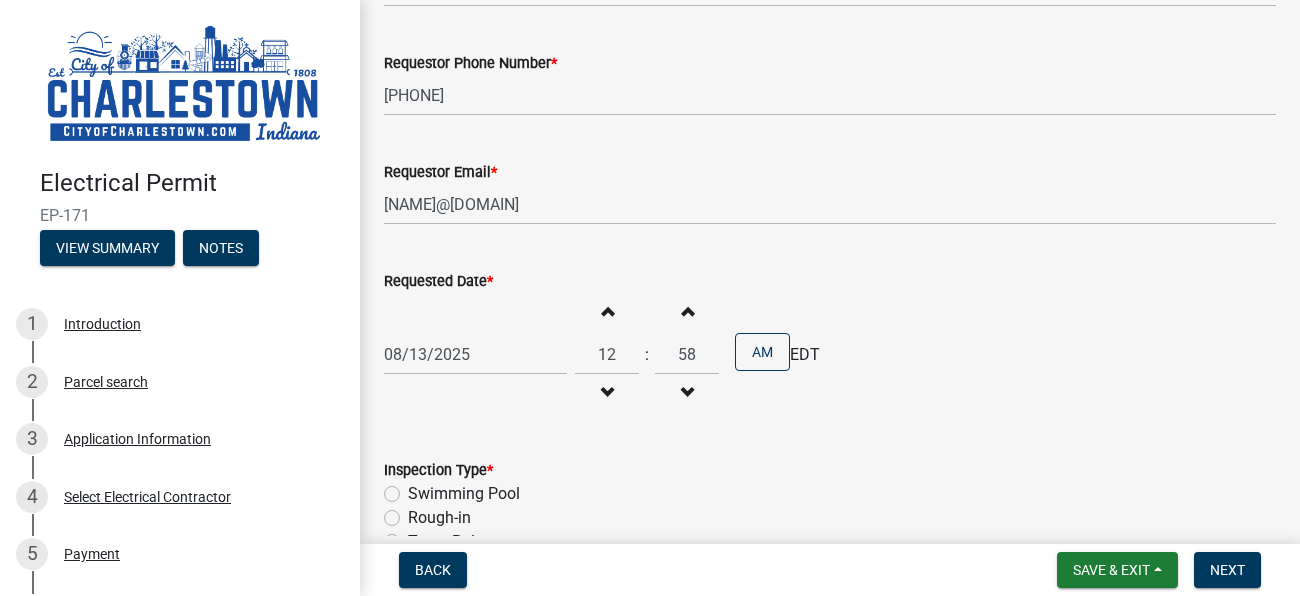 click at bounding box center [687, 393] 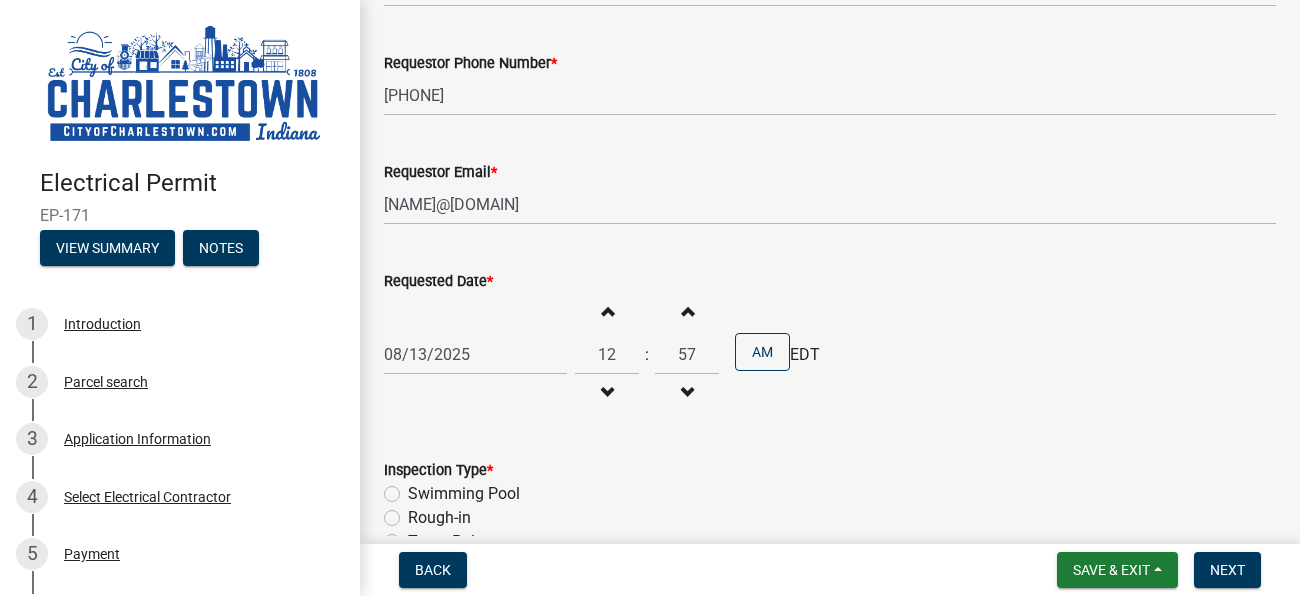 click at bounding box center [687, 393] 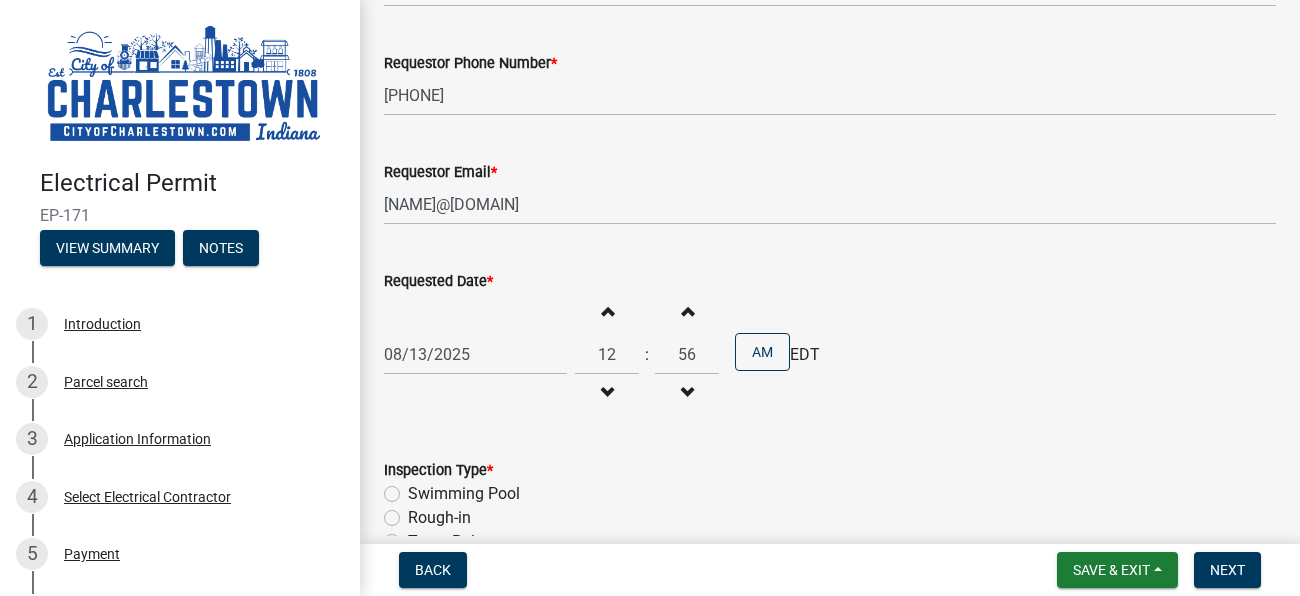 click at bounding box center (687, 393) 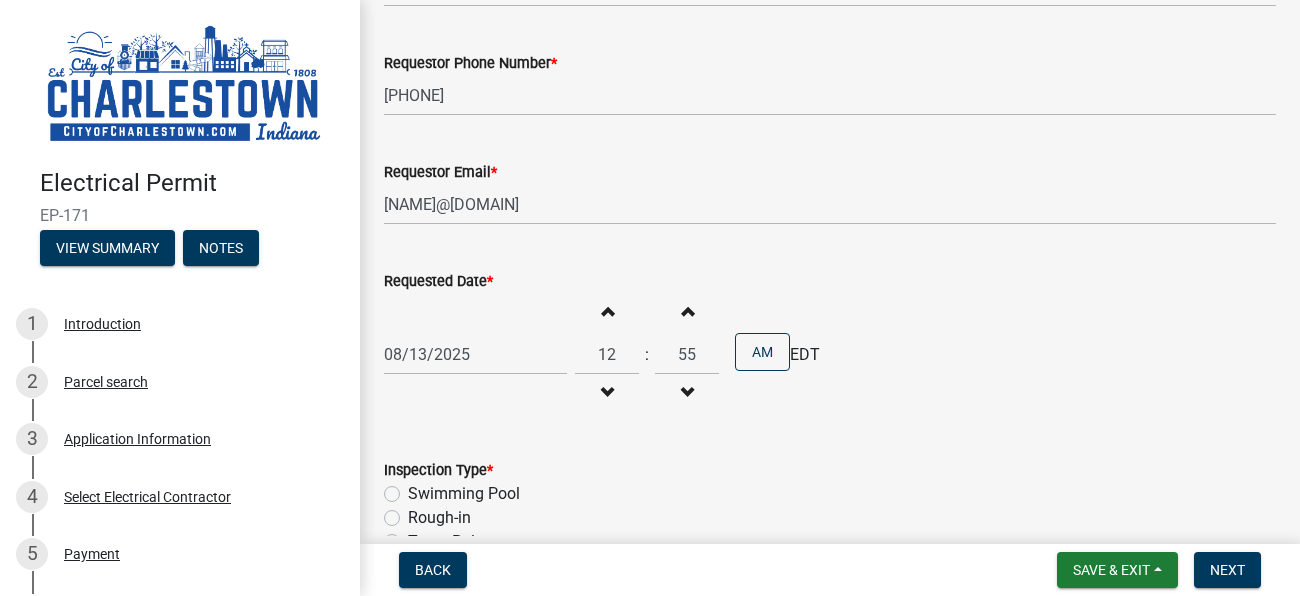 click at bounding box center (687, 393) 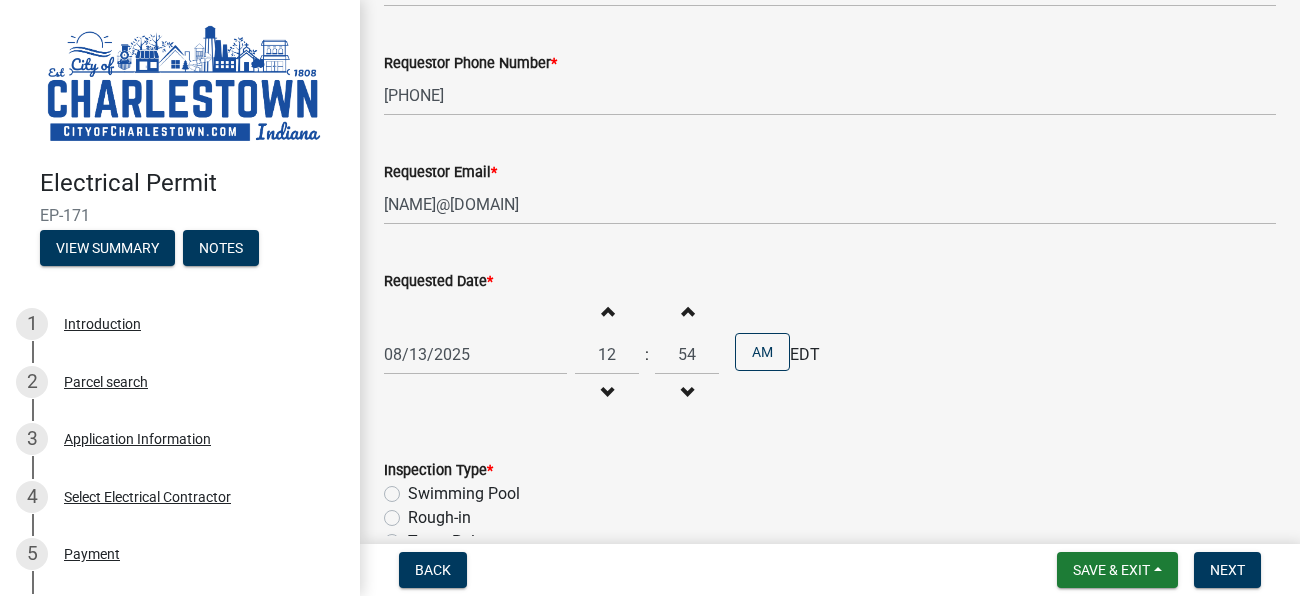 click at bounding box center [687, 393] 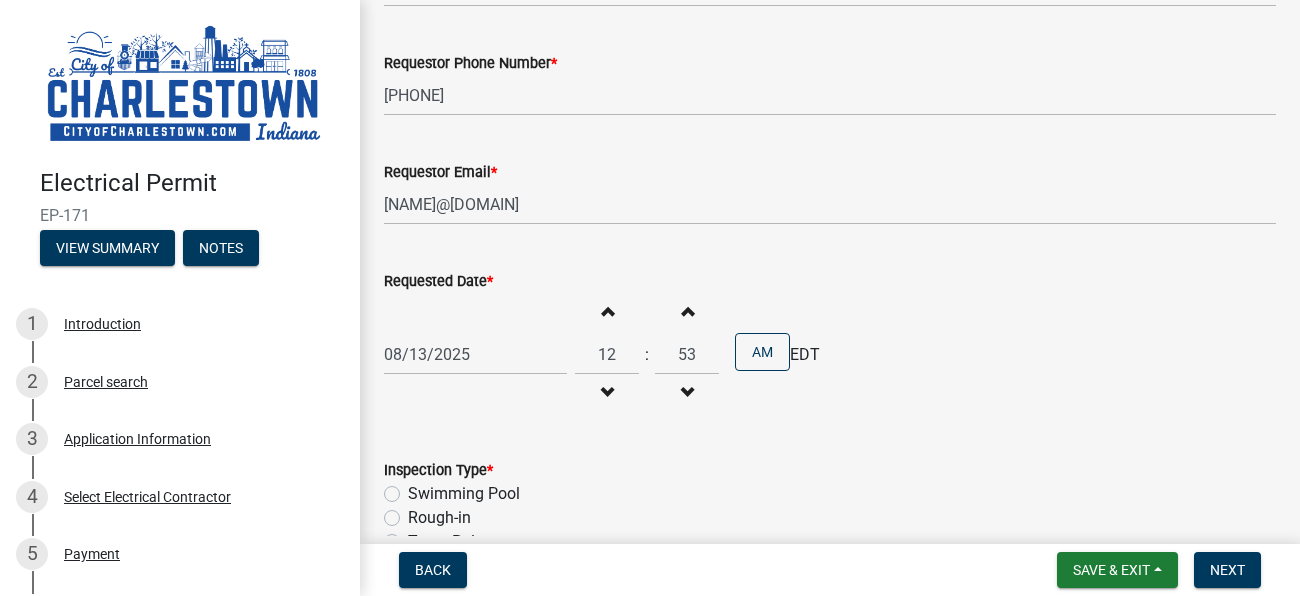 click at bounding box center (687, 393) 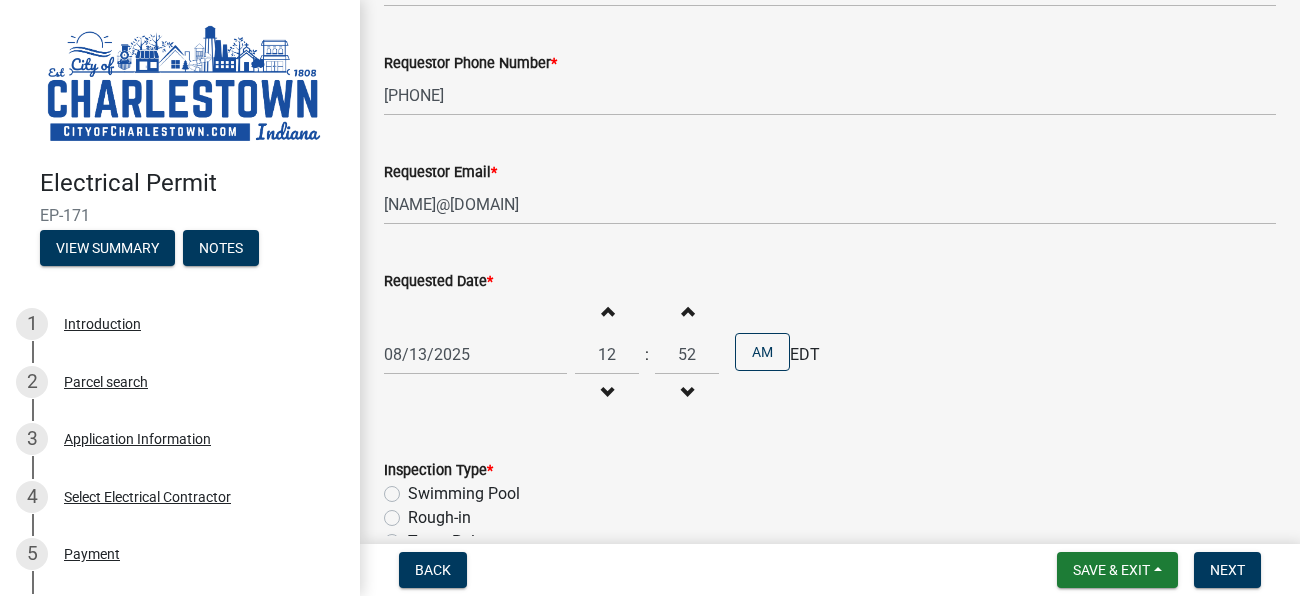 click at bounding box center (687, 393) 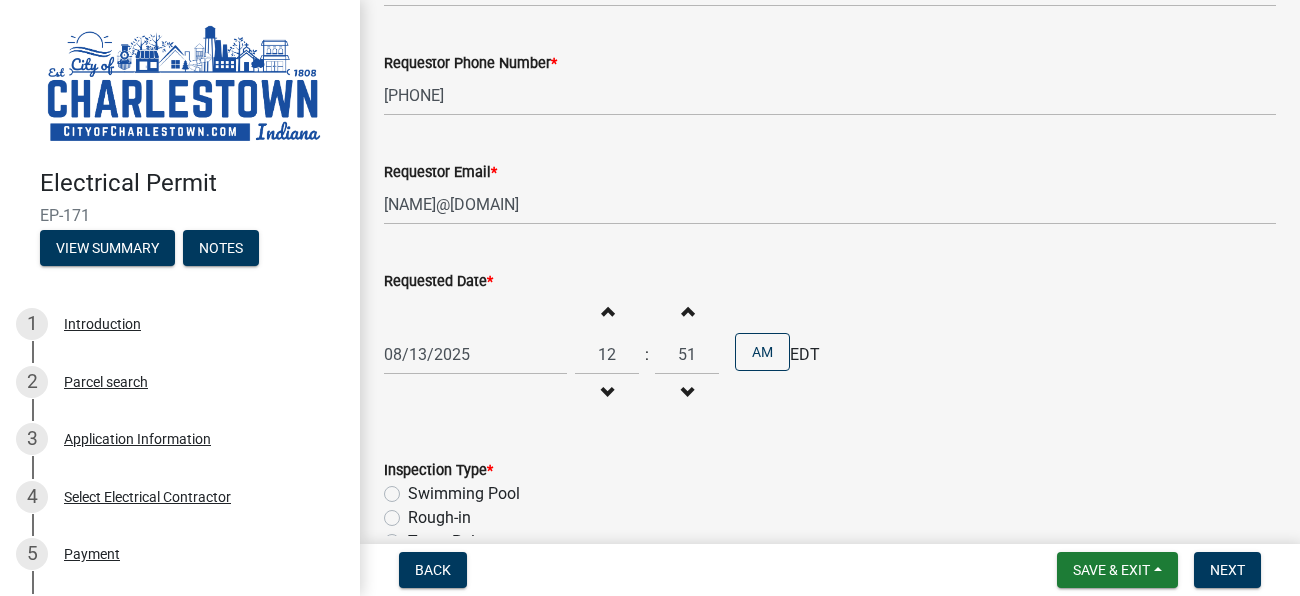 click at bounding box center [687, 393] 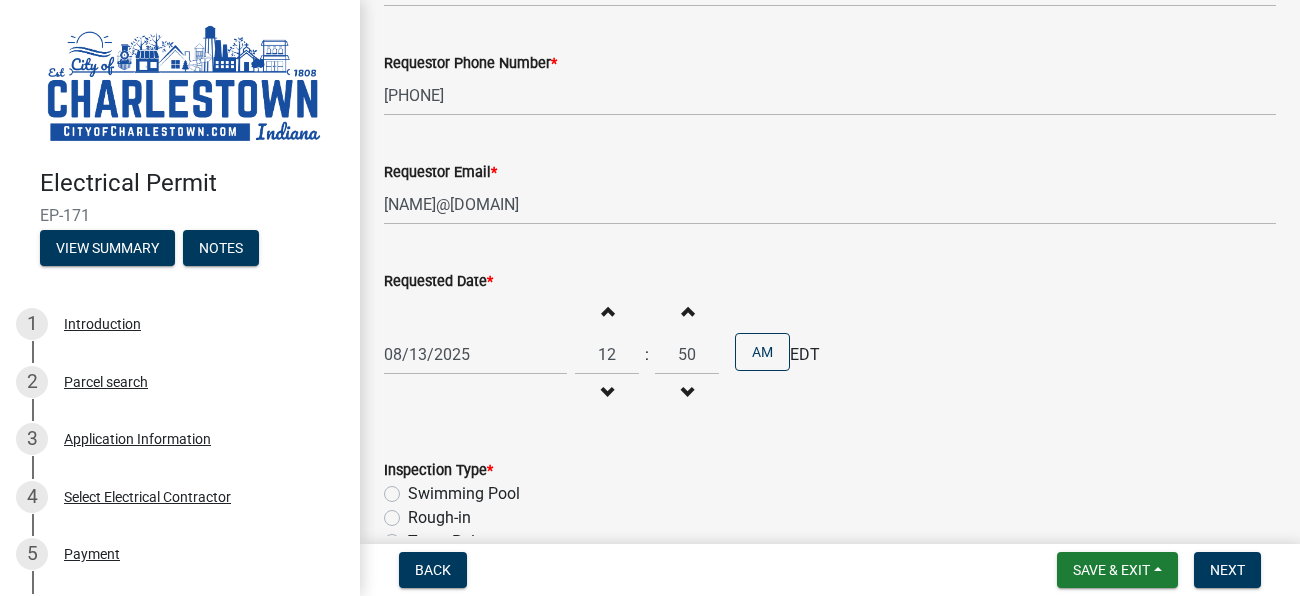 click at bounding box center (687, 393) 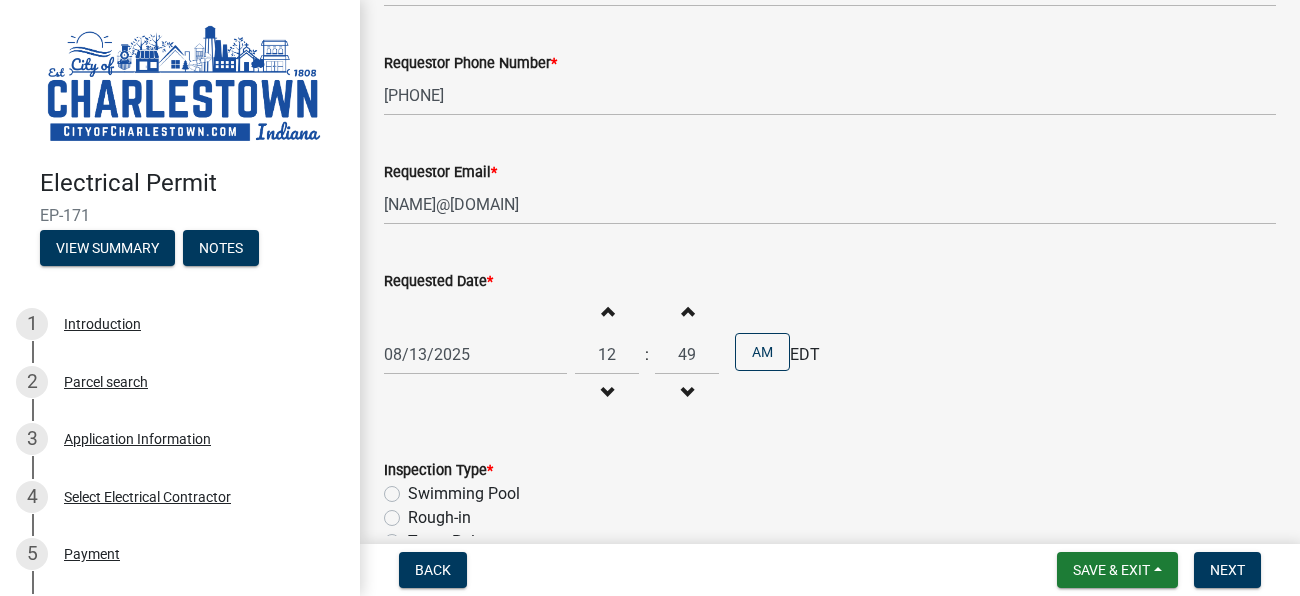click at bounding box center [687, 393] 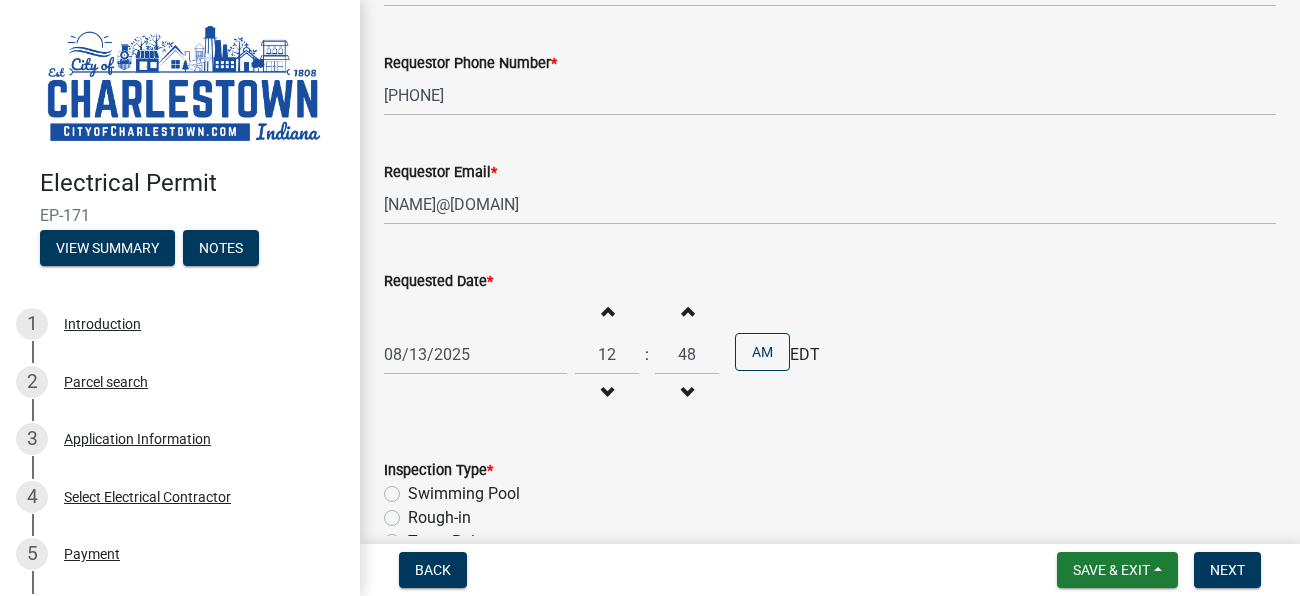 click at bounding box center (687, 393) 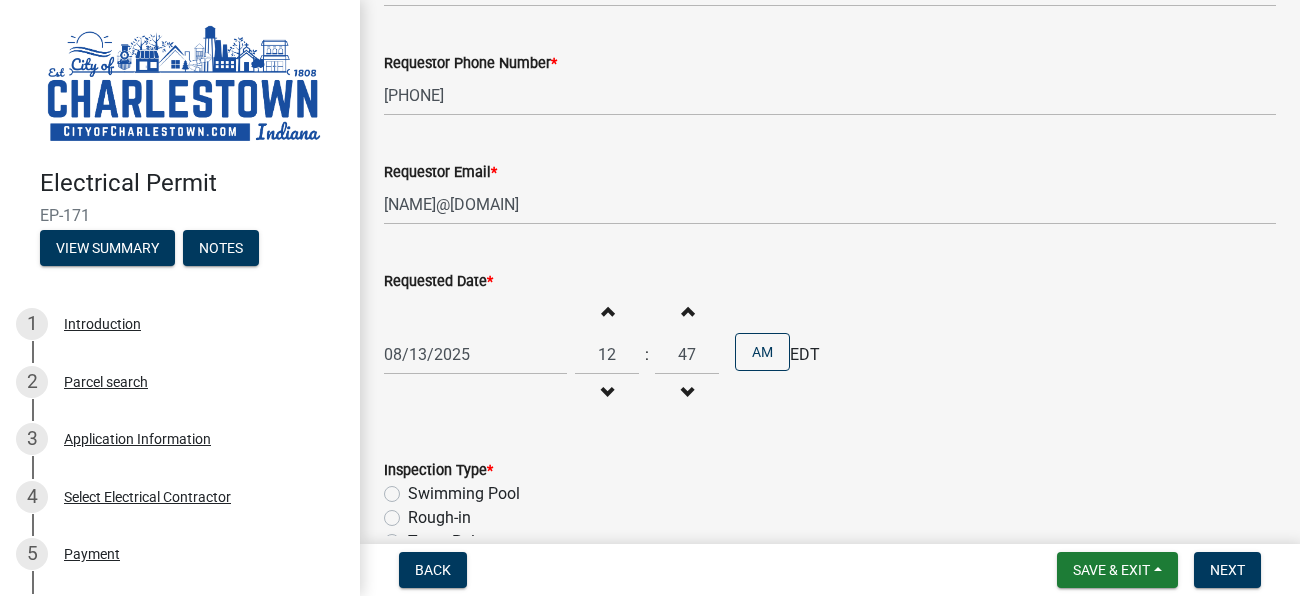 click at bounding box center (687, 393) 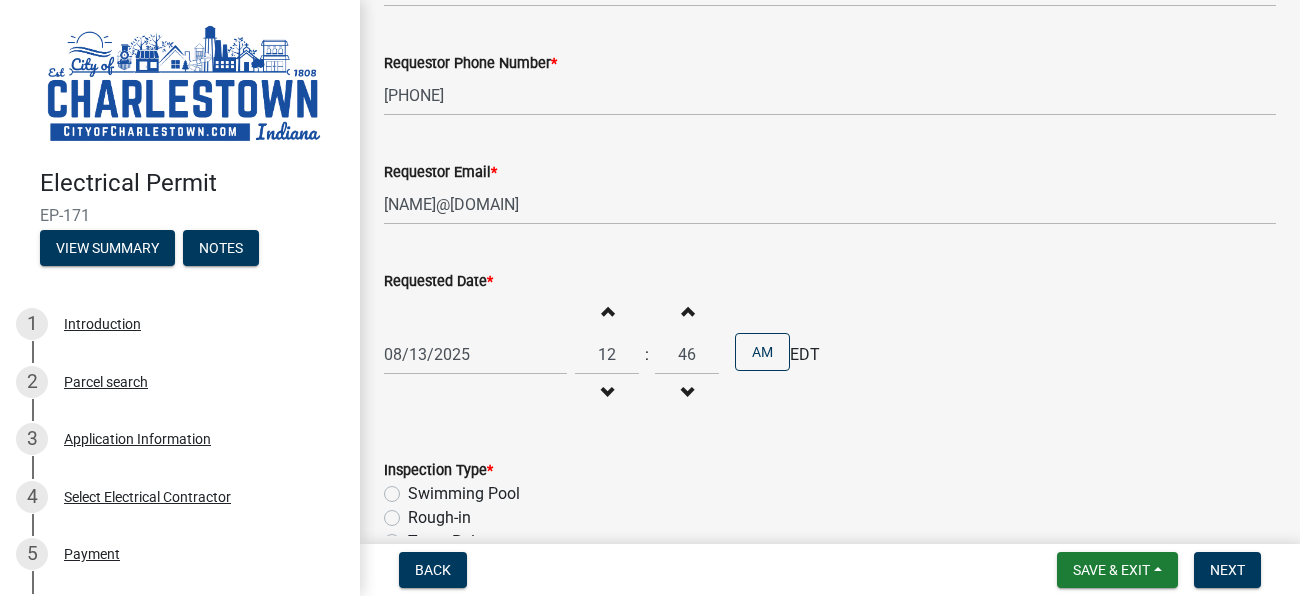 click at bounding box center (687, 393) 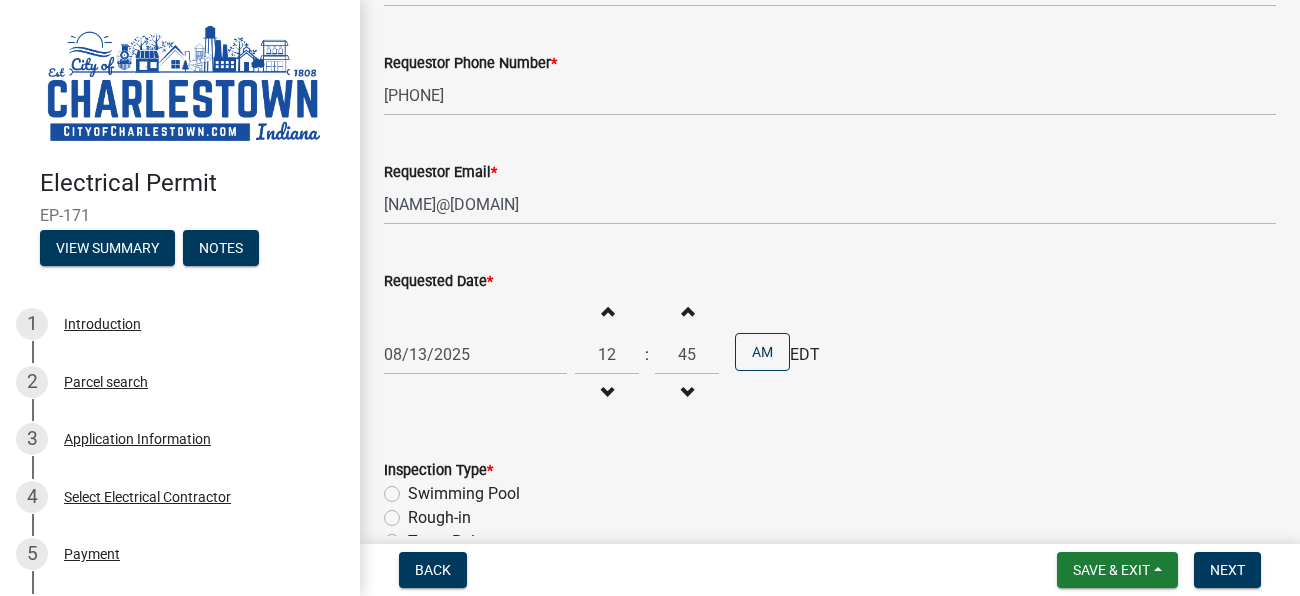 click at bounding box center (687, 393) 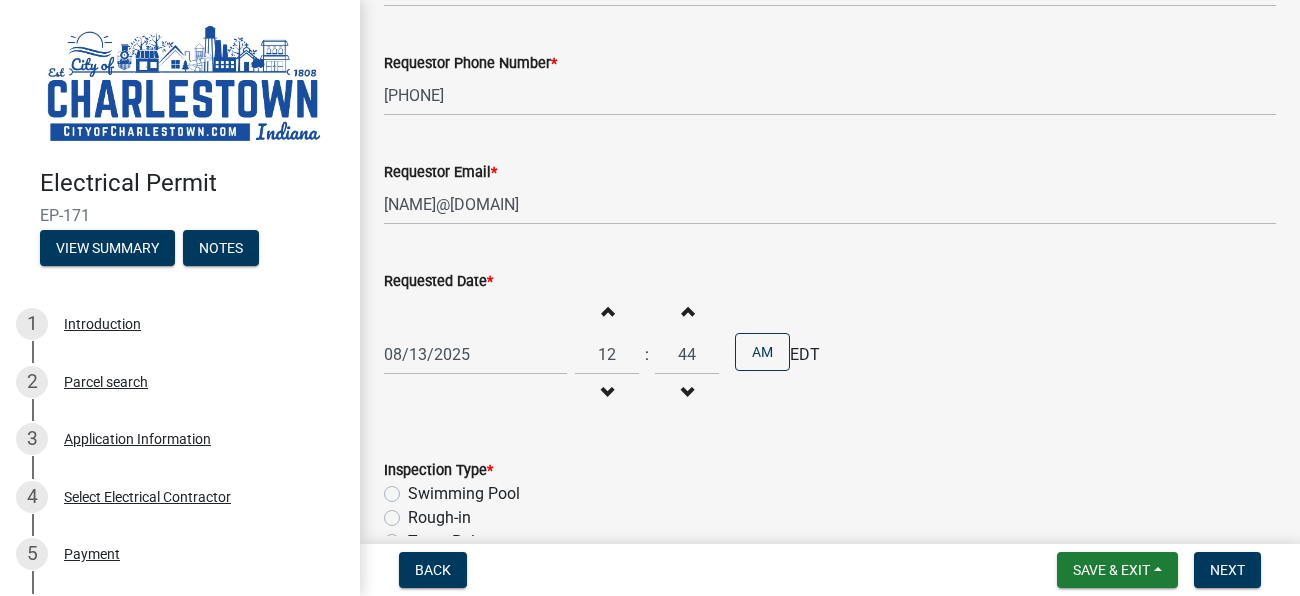click at bounding box center [687, 393] 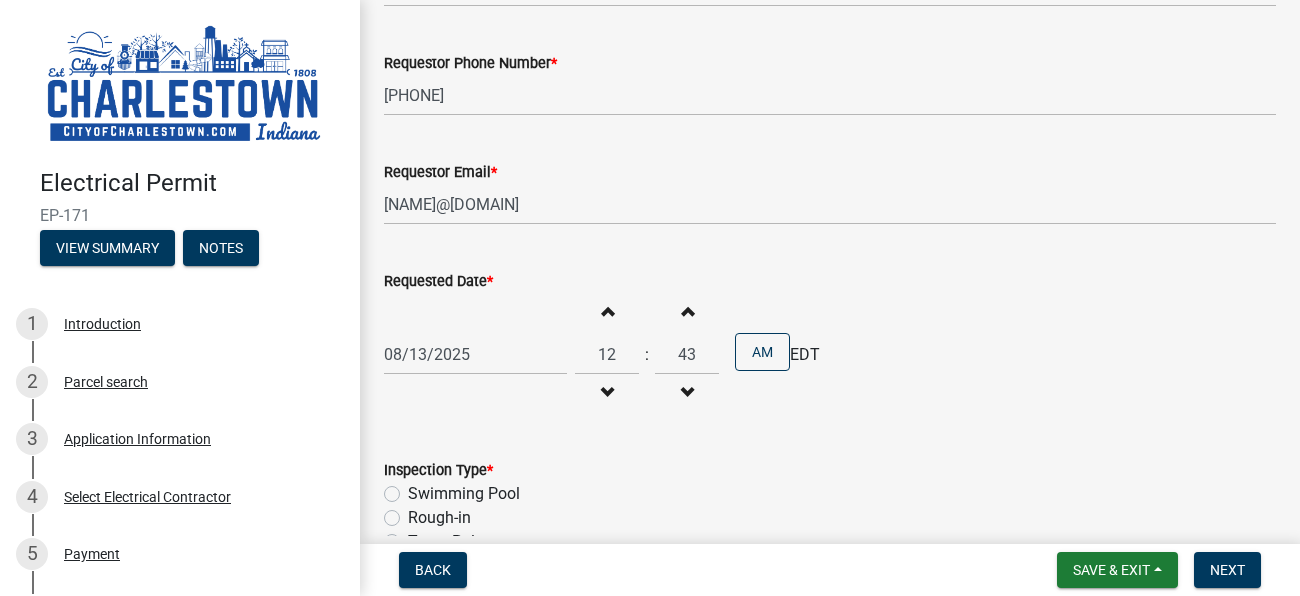 click at bounding box center (687, 393) 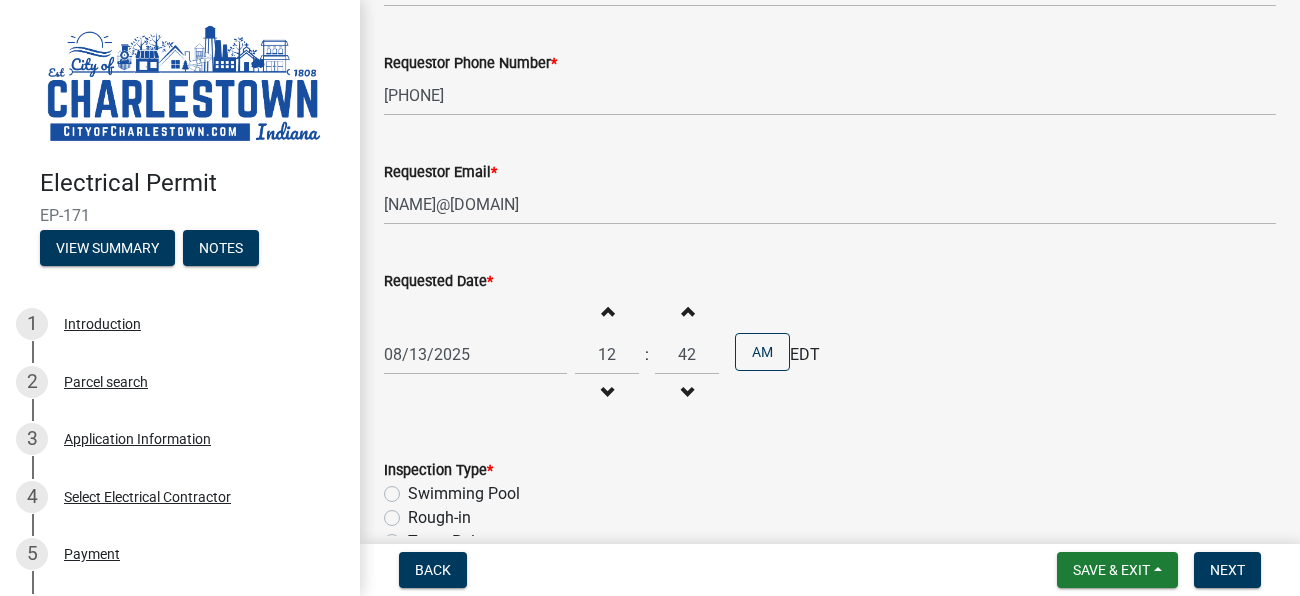 click at bounding box center [687, 393] 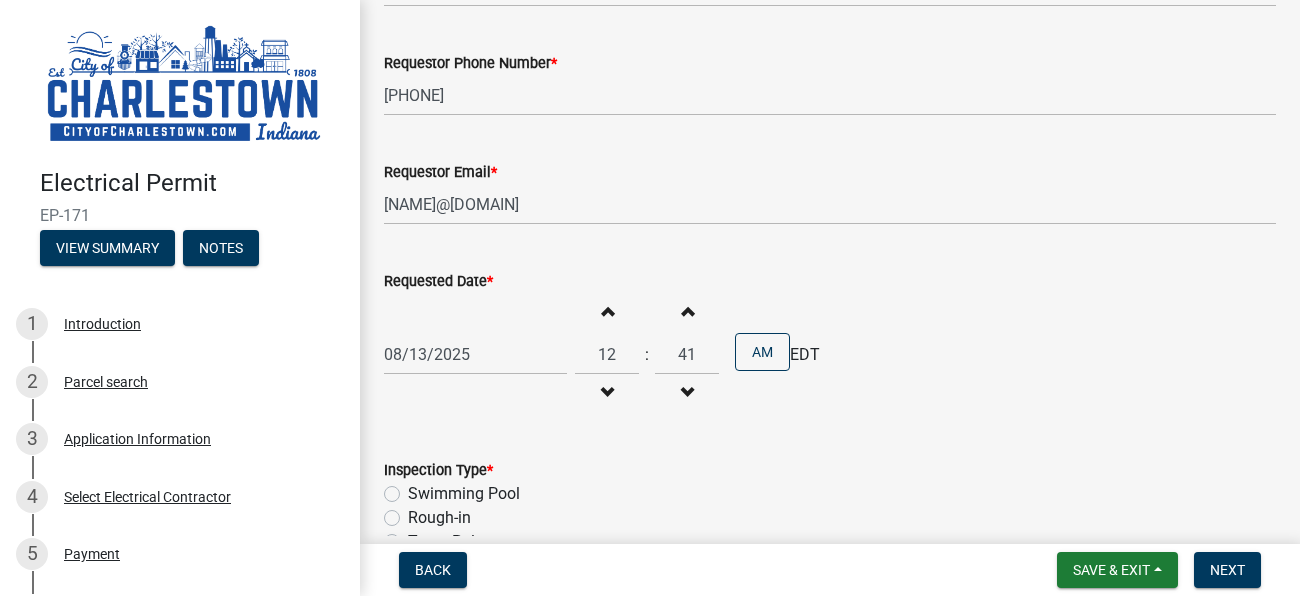 click at bounding box center [687, 393] 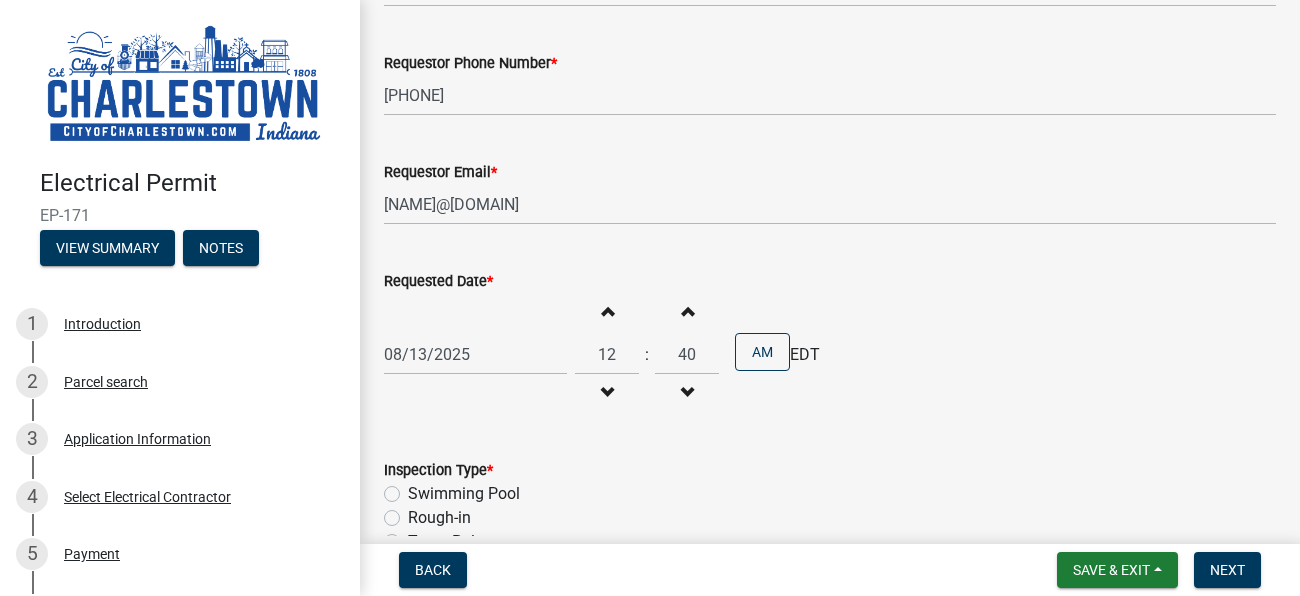 click at bounding box center [687, 393] 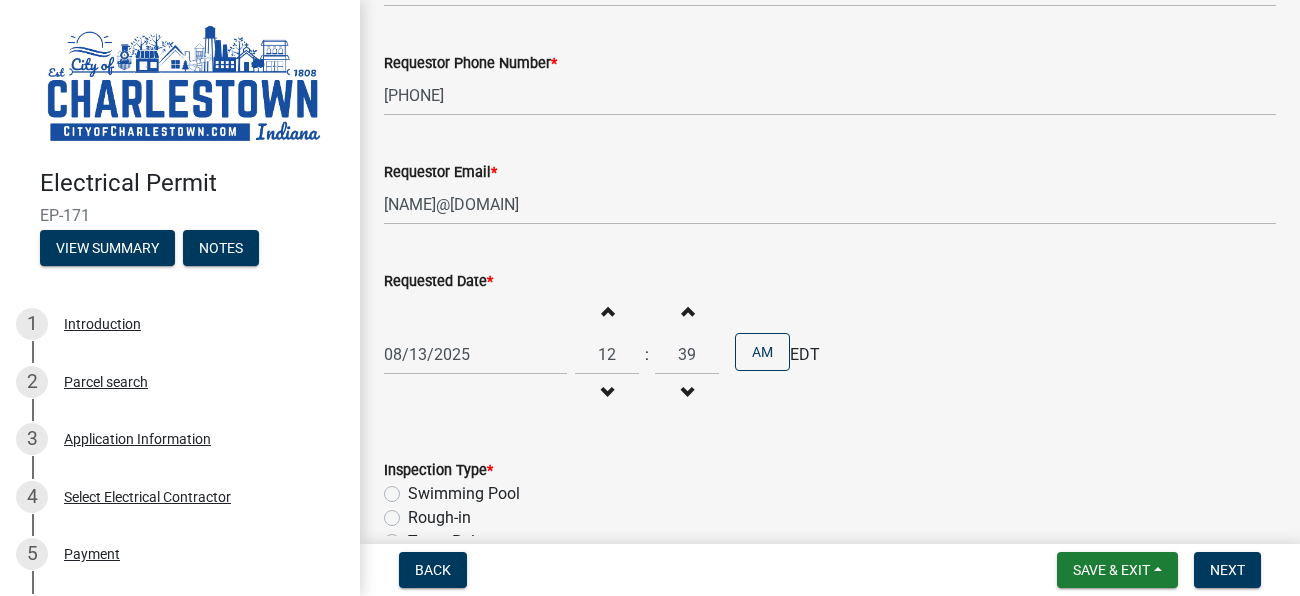 click at bounding box center [687, 393] 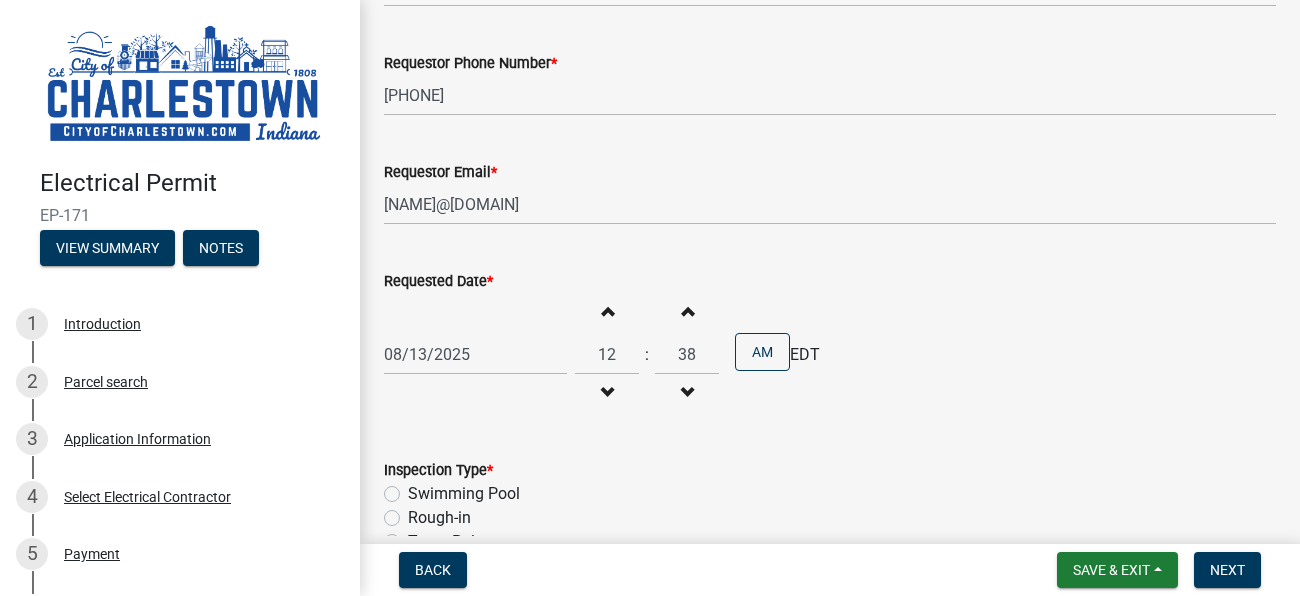 click at bounding box center (687, 393) 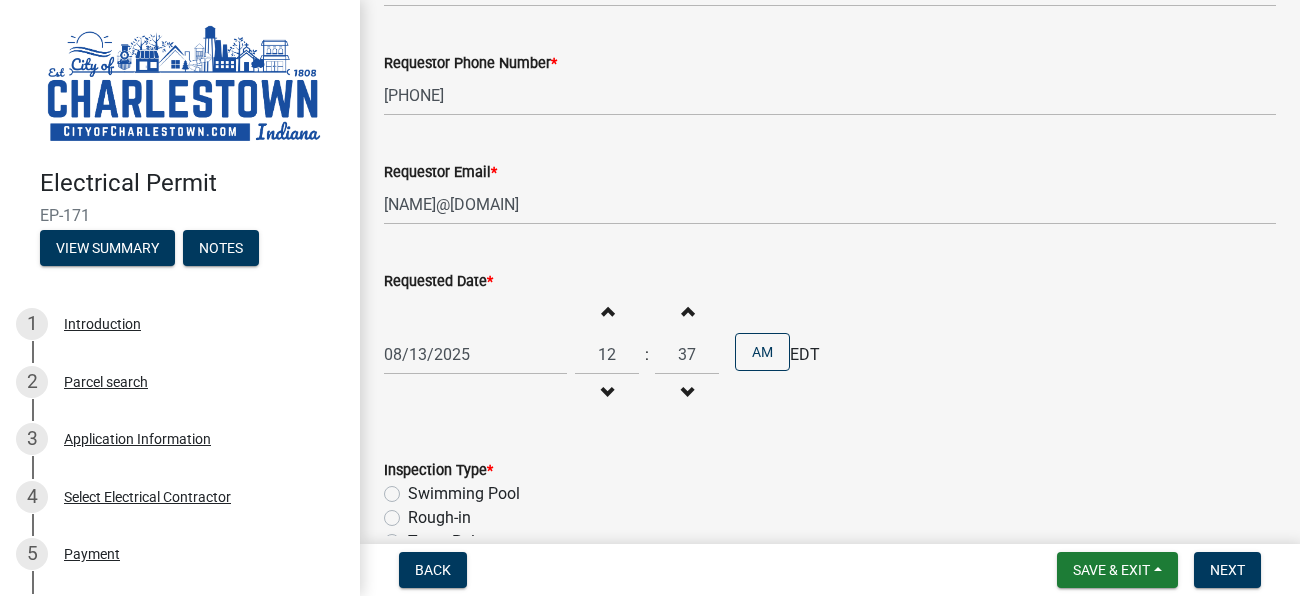 click at bounding box center (687, 393) 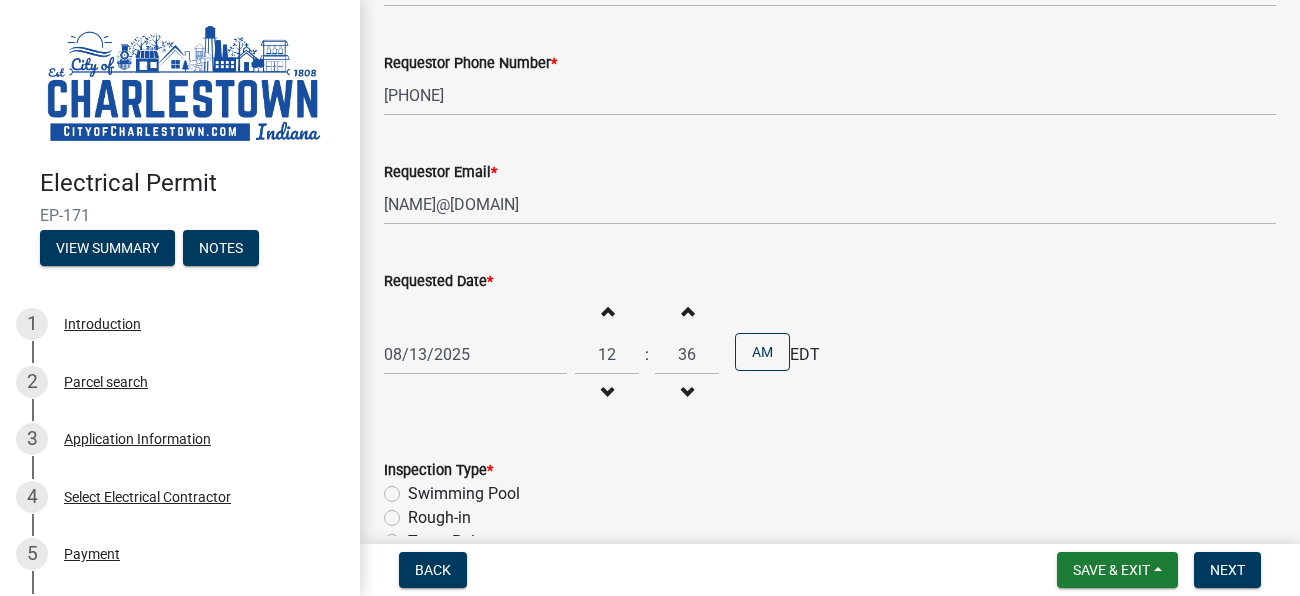 click at bounding box center (687, 393) 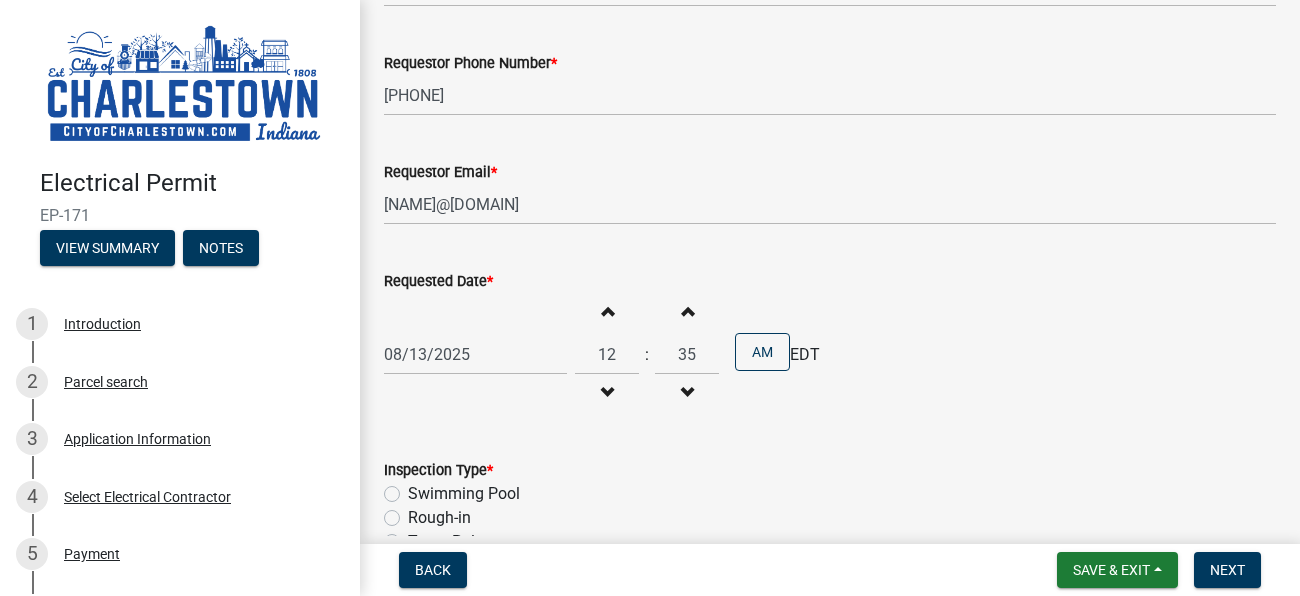click at bounding box center [687, 393] 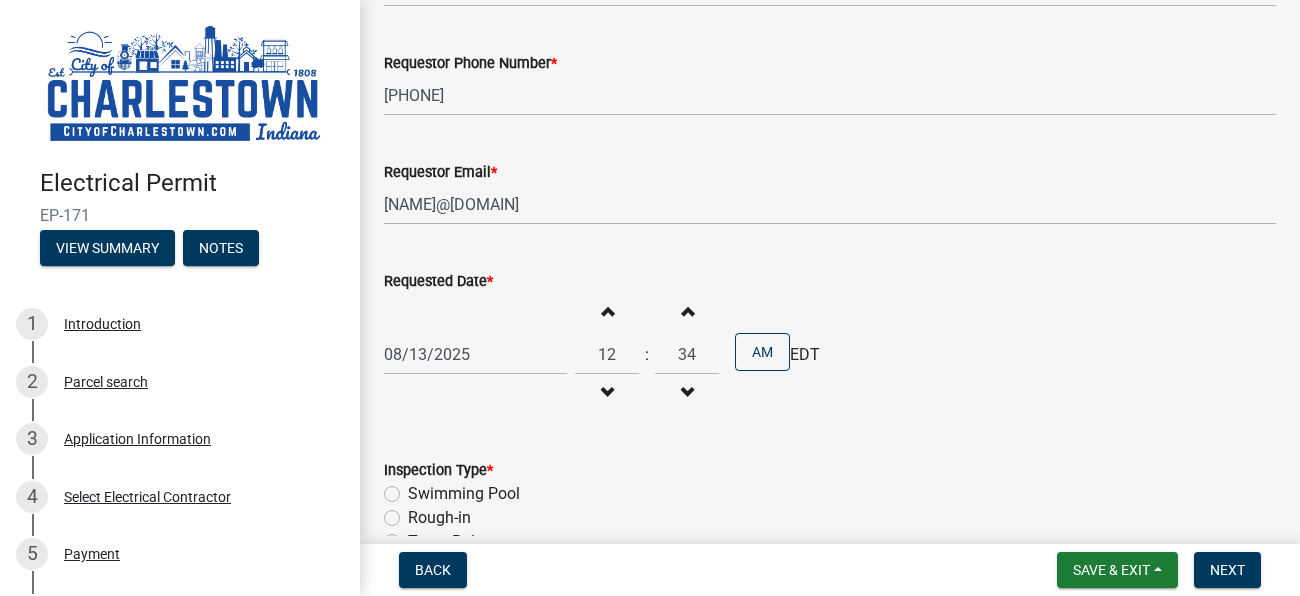 click at bounding box center [687, 393] 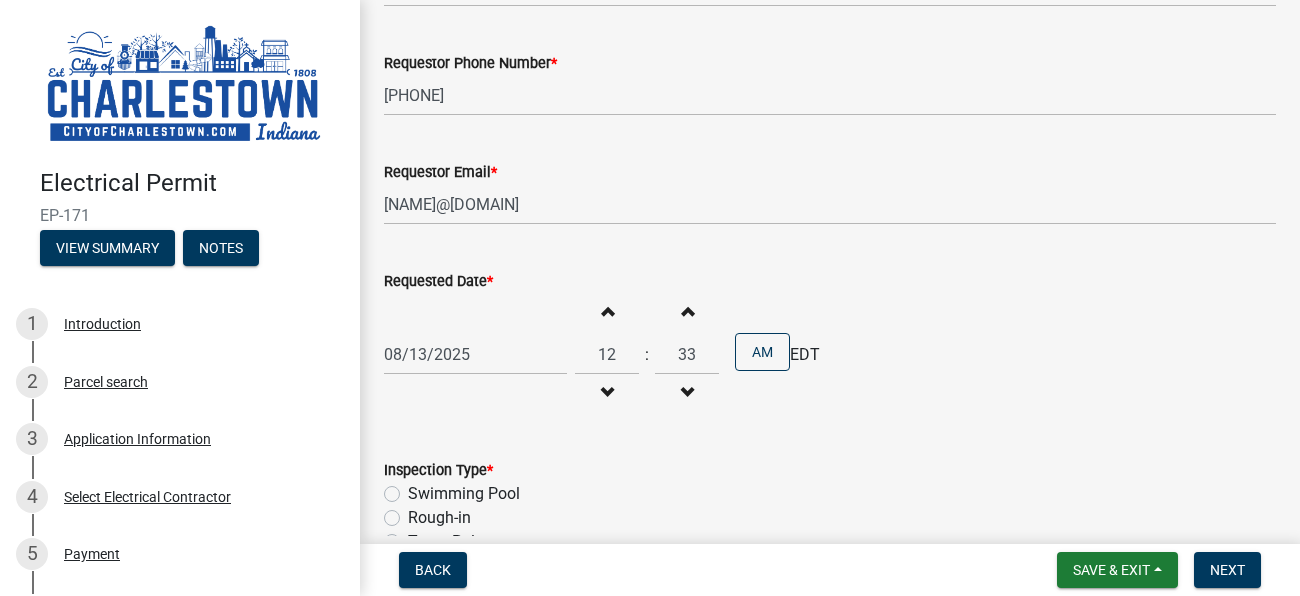 click at bounding box center (687, 393) 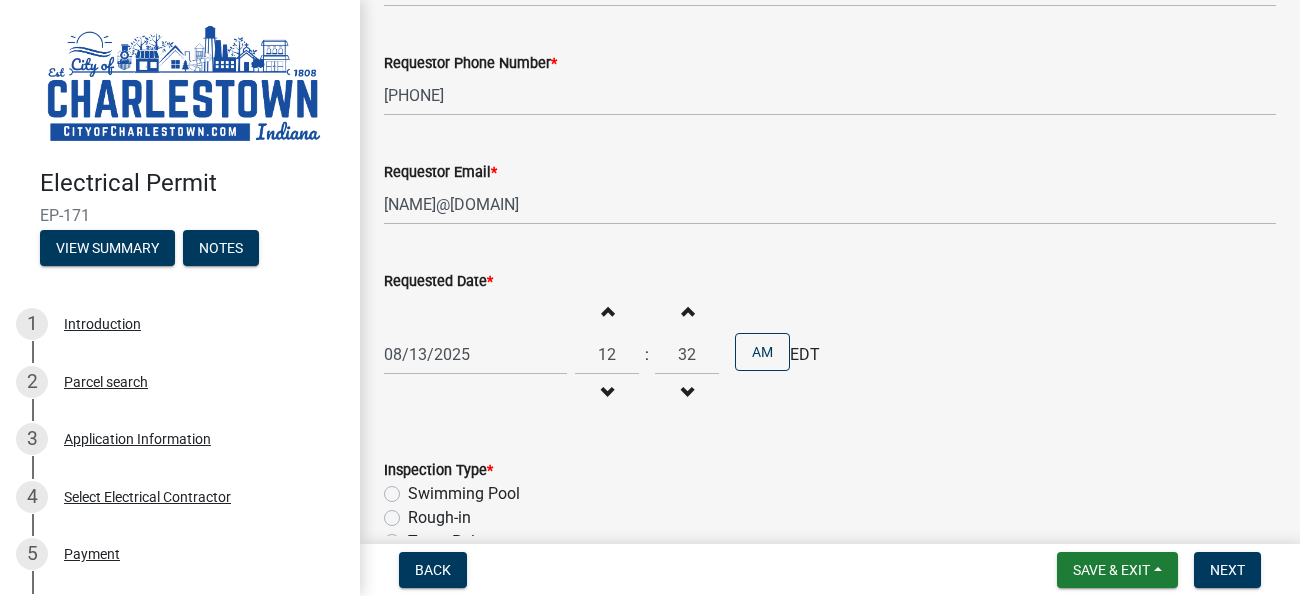 click at bounding box center [687, 393] 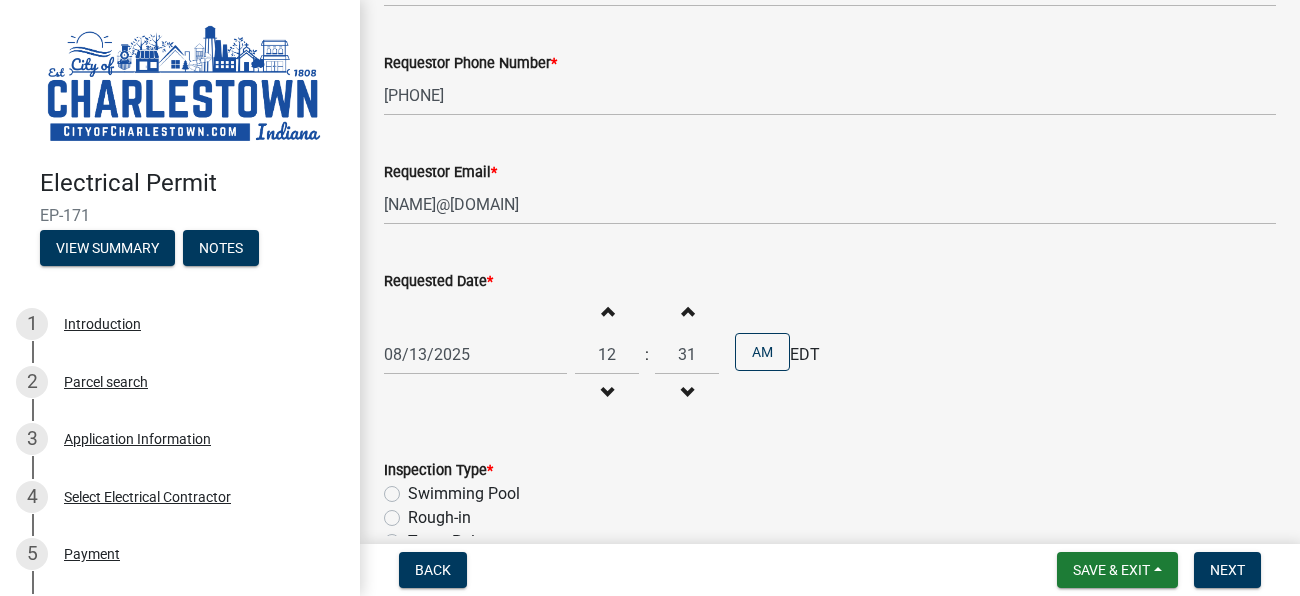click at bounding box center [687, 393] 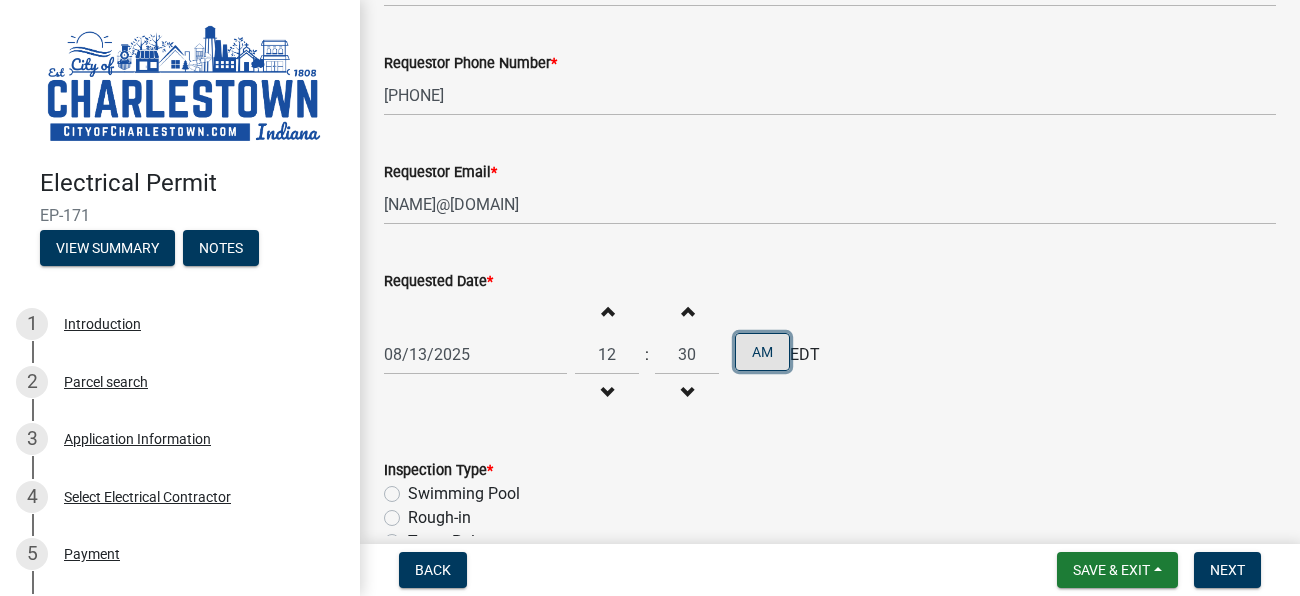click on "AM" at bounding box center [762, 352] 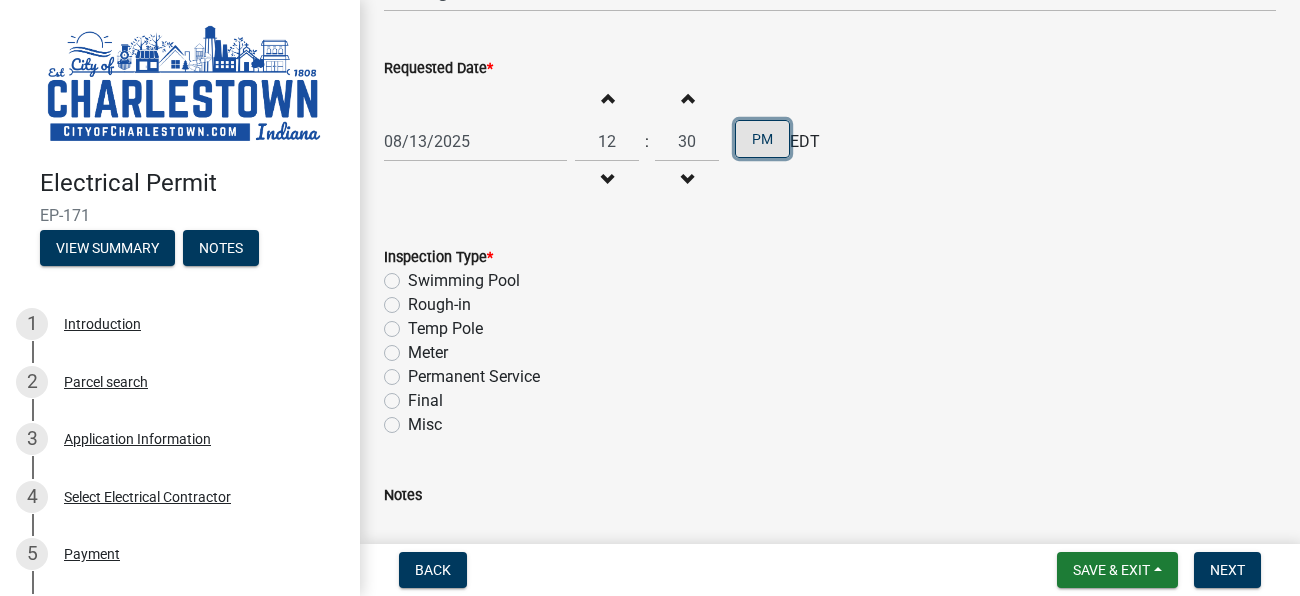 scroll, scrollTop: 415, scrollLeft: 0, axis: vertical 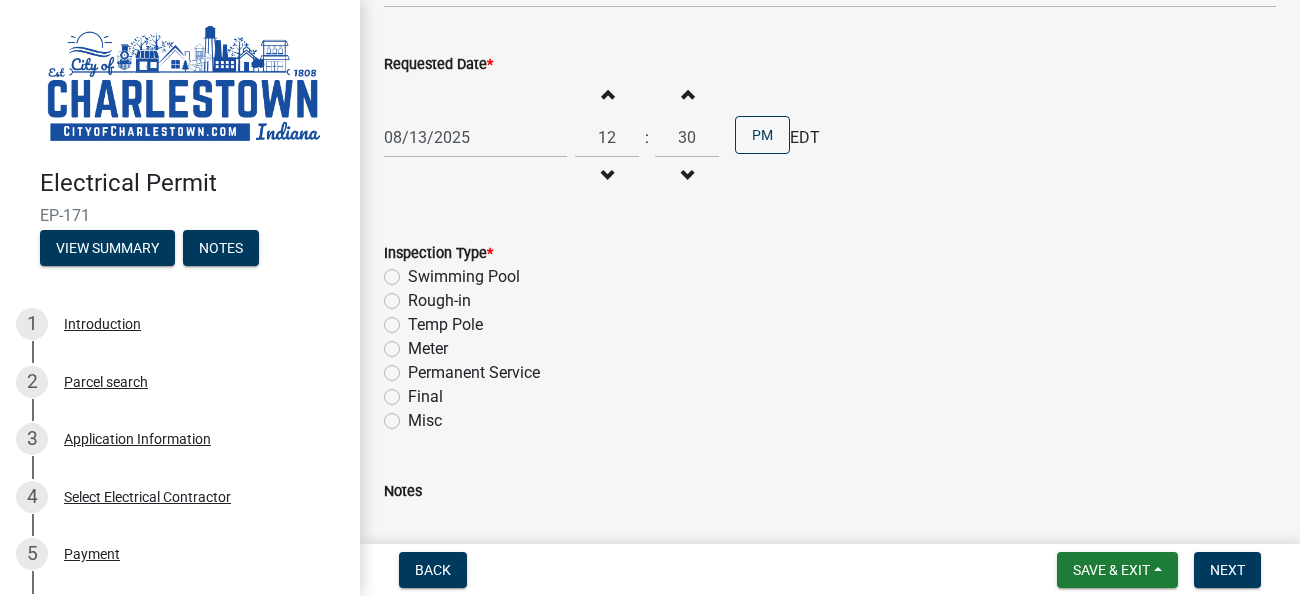 click on "Meter" 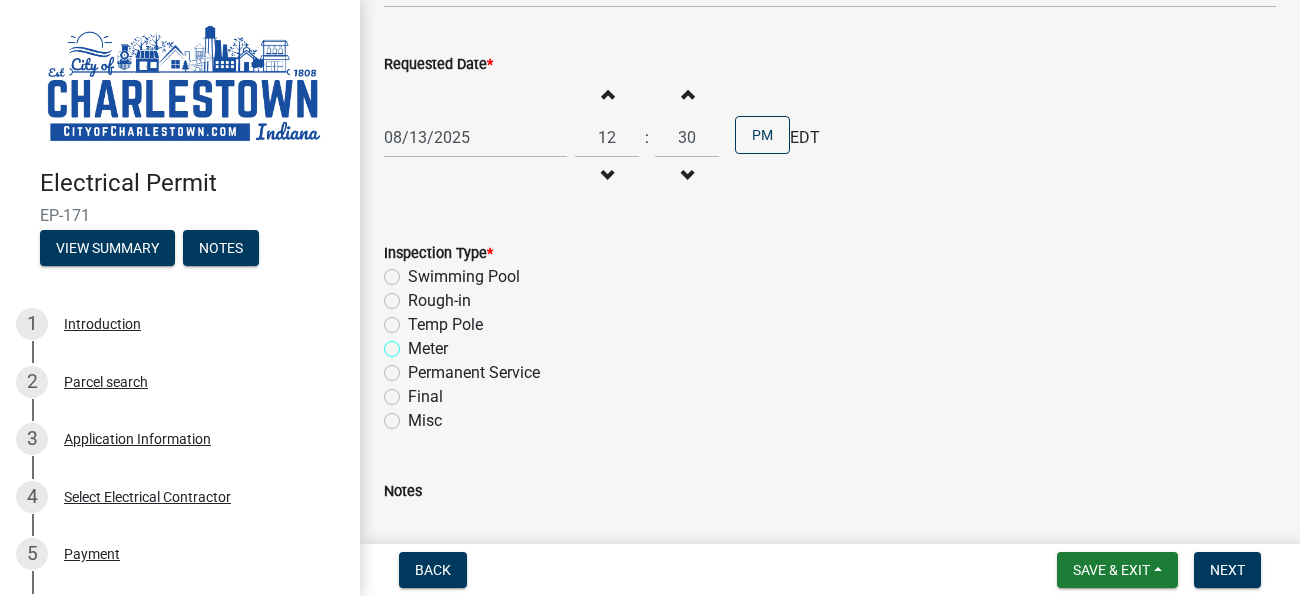 click on "Meter" at bounding box center (414, 343) 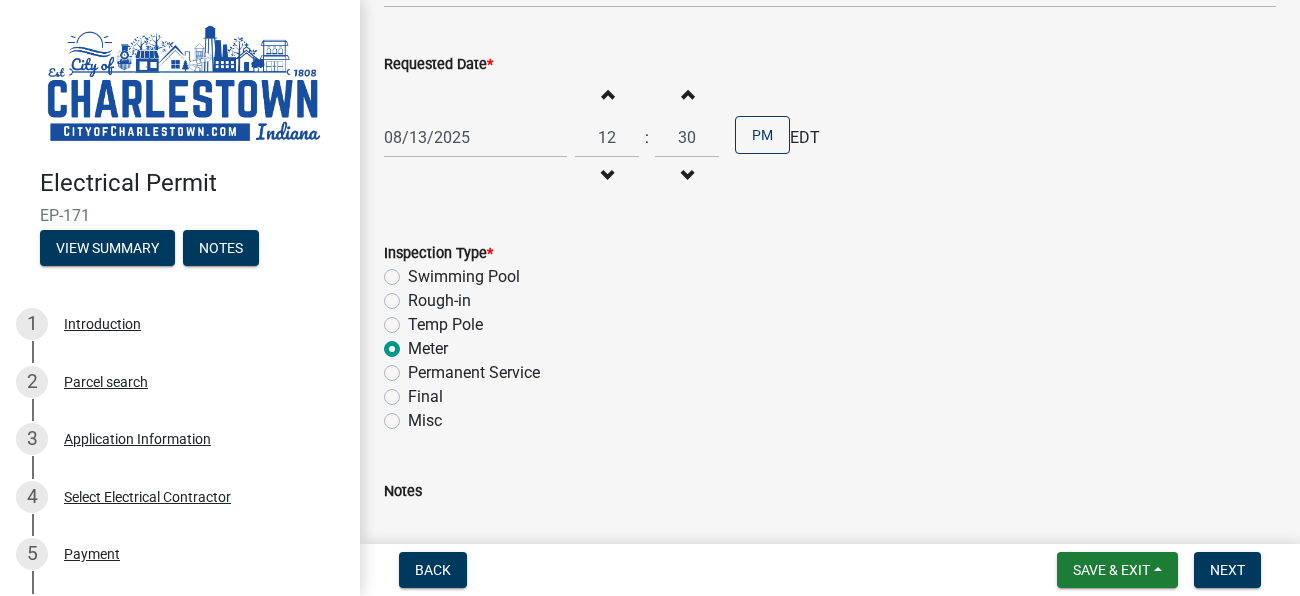 radio on "true" 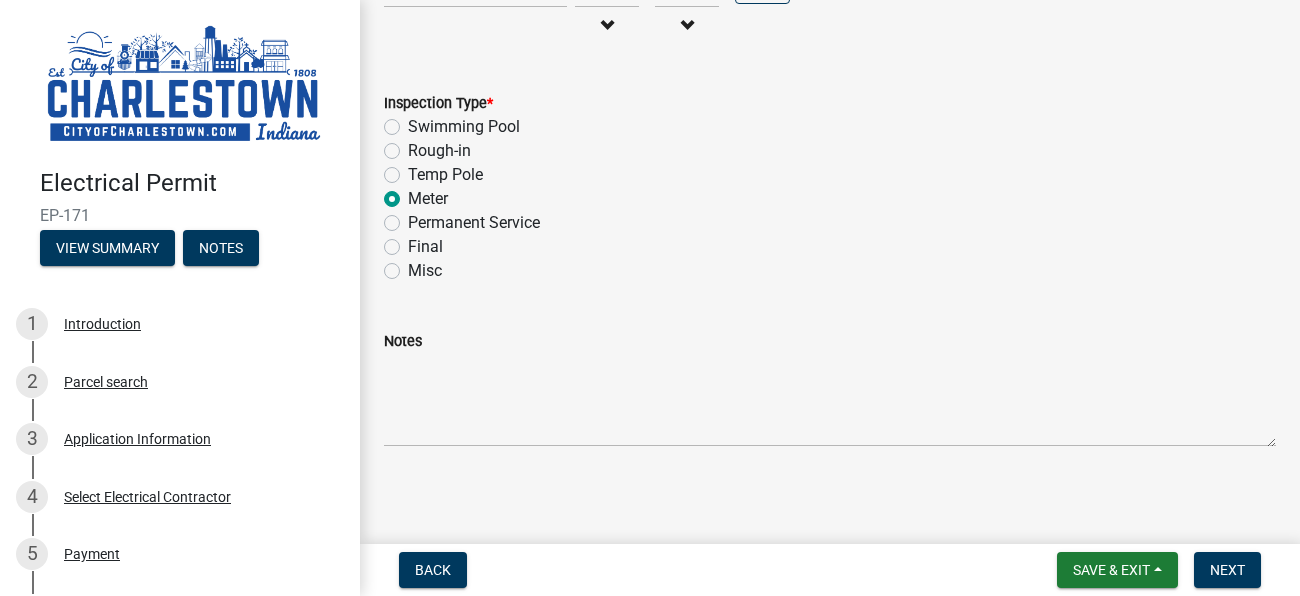 scroll, scrollTop: 566, scrollLeft: 0, axis: vertical 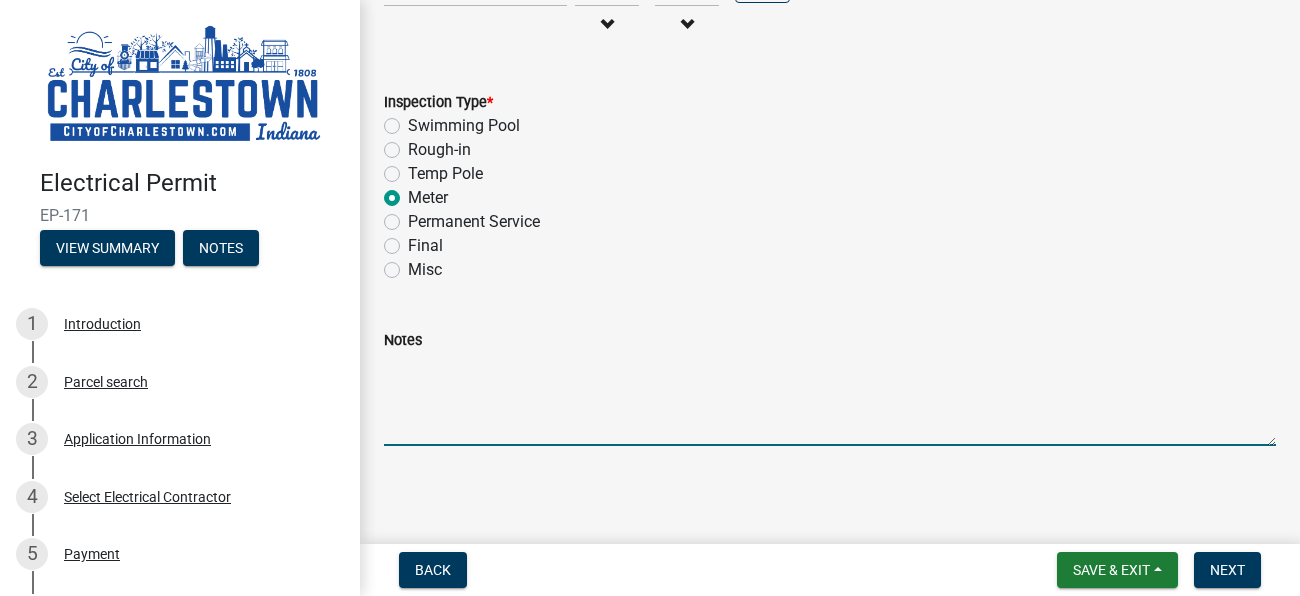click on "Notes" at bounding box center (830, 399) 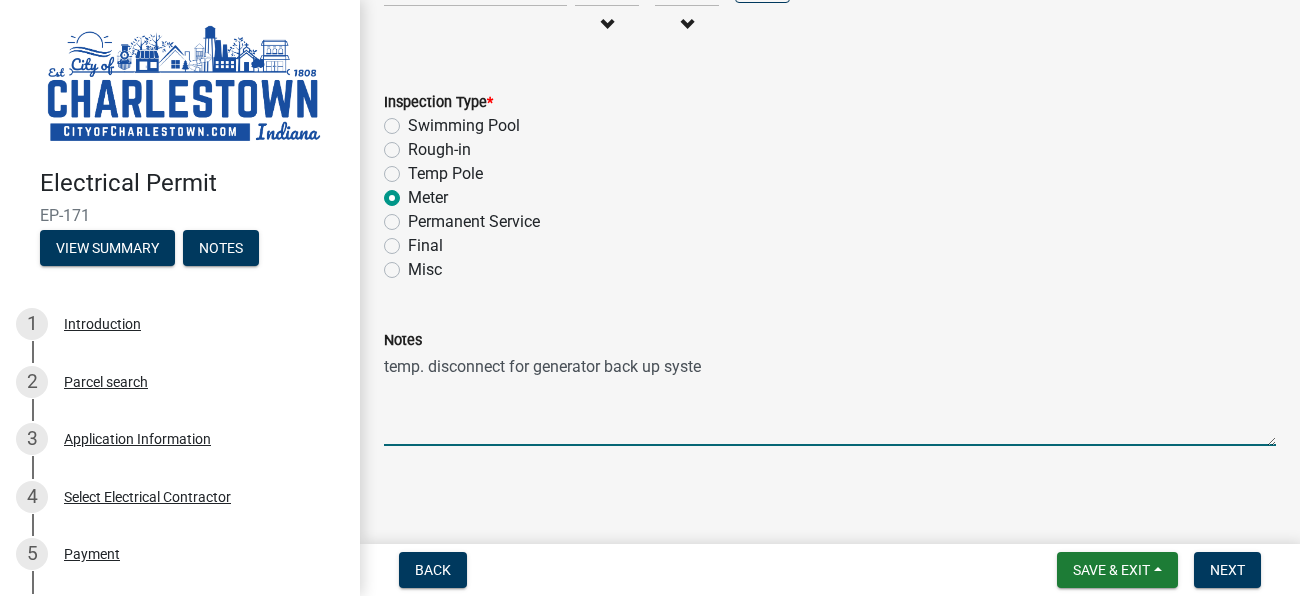 type on "temp. disconnect for generator back up system" 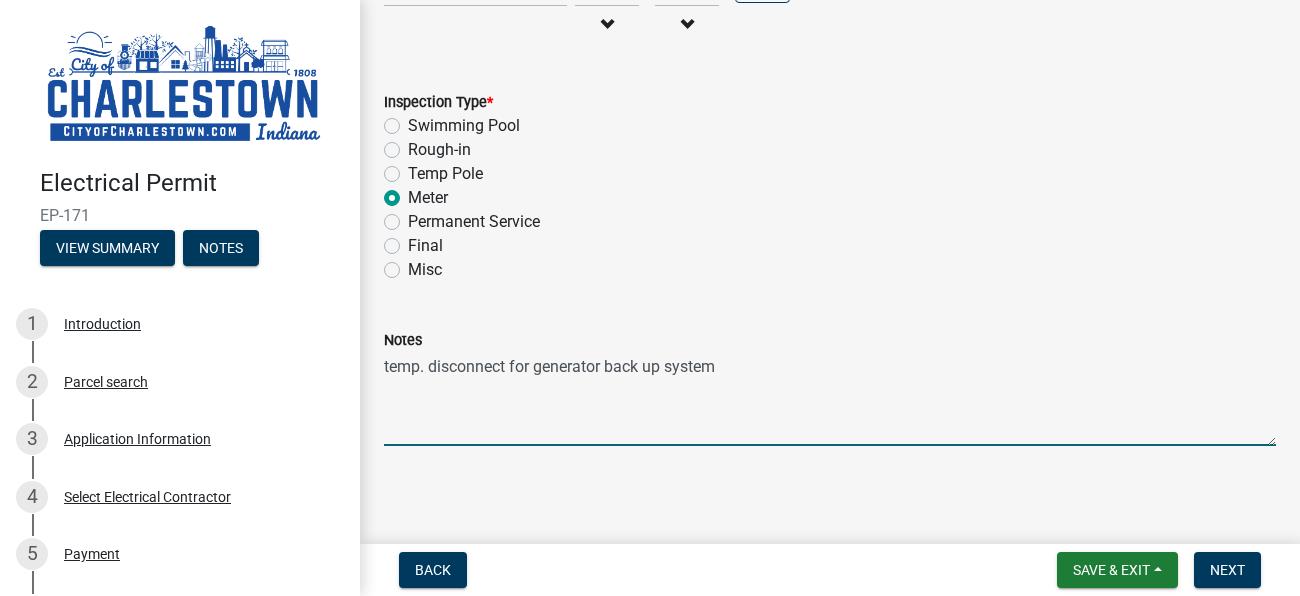 scroll, scrollTop: 570, scrollLeft: 0, axis: vertical 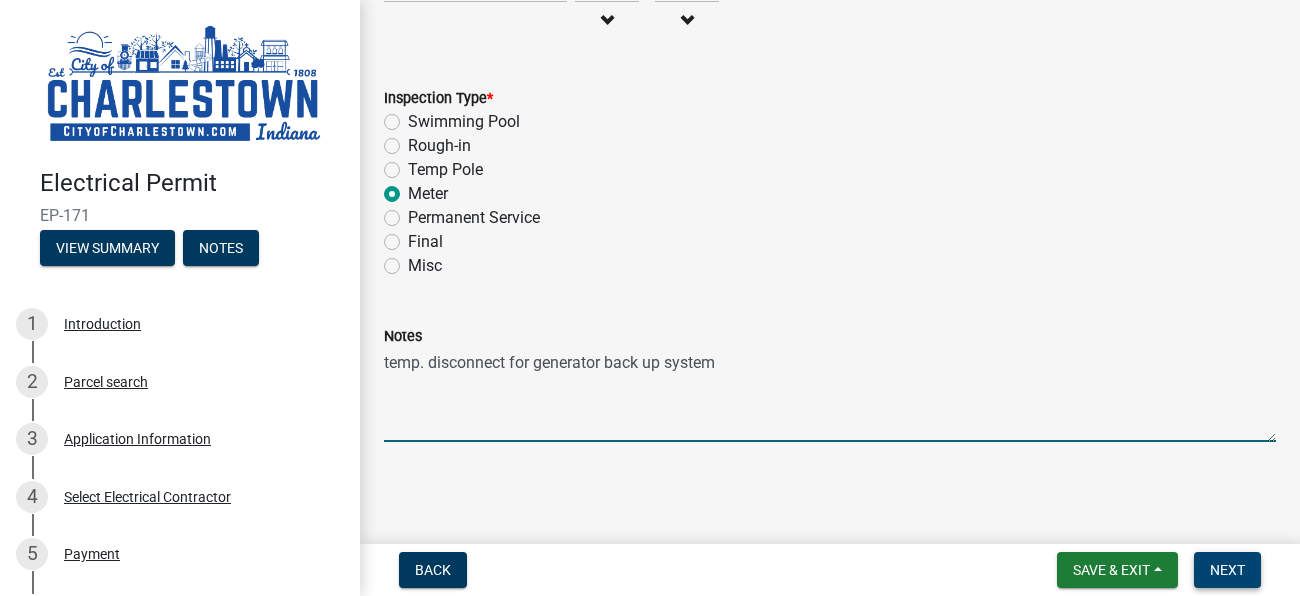 click on "Next" at bounding box center (1227, 570) 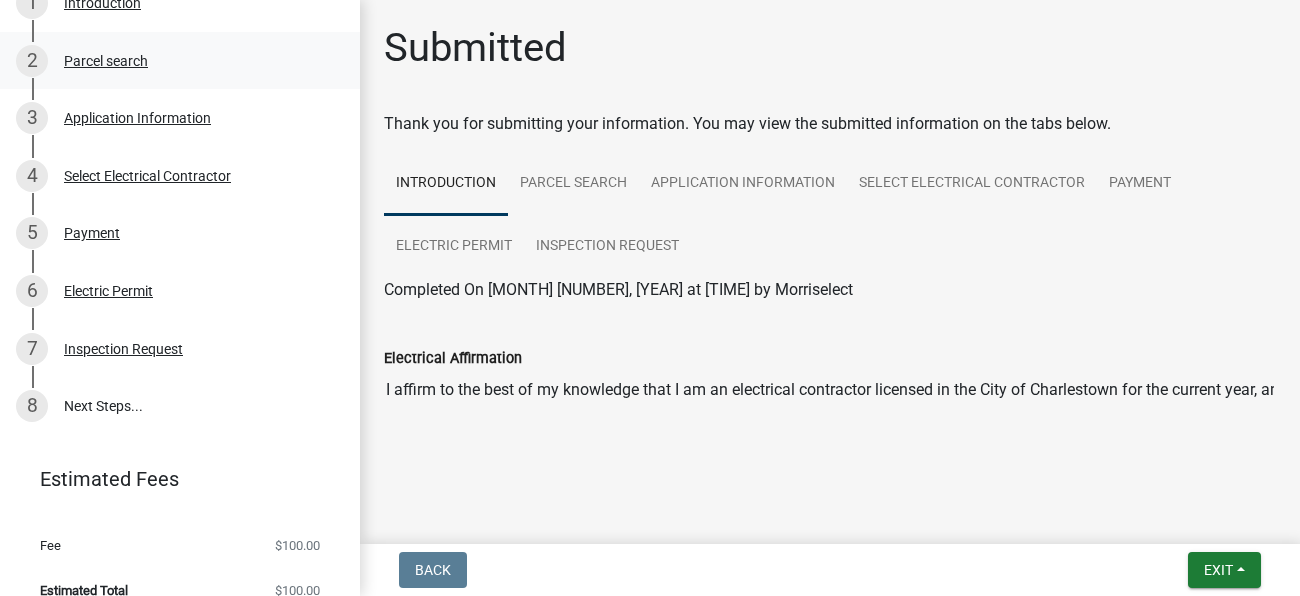 scroll, scrollTop: 345, scrollLeft: 0, axis: vertical 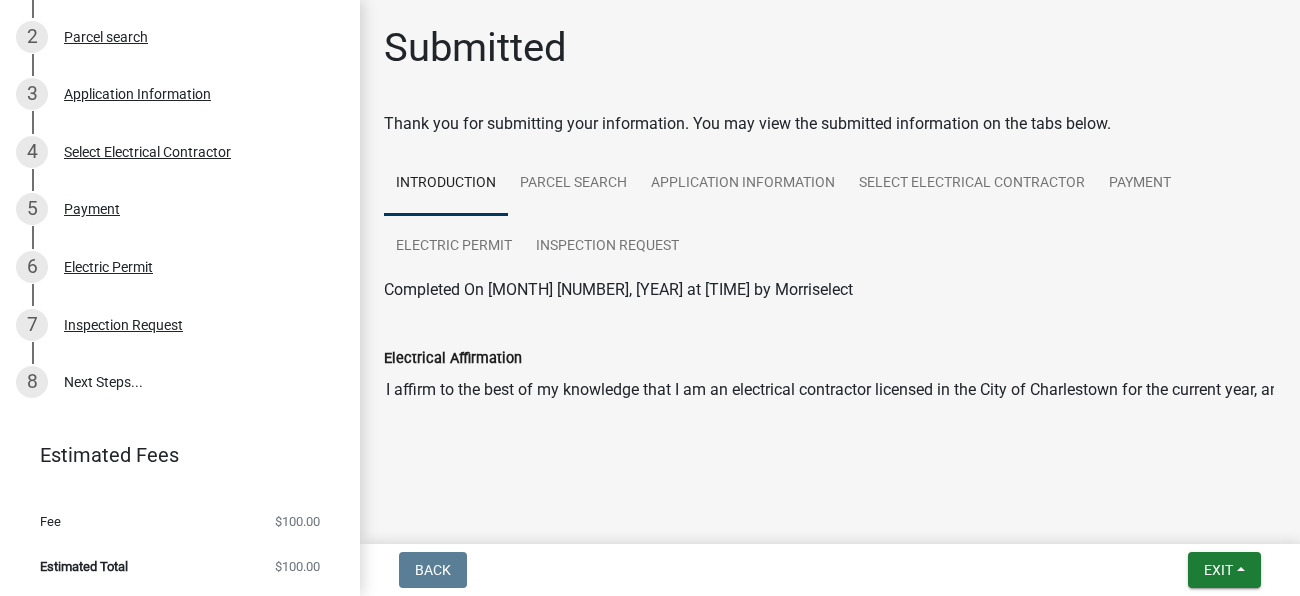 click on "Completed On [MONTH] [NUMBER], [YEAR] at [TIME] by Morriselect Electrical Affirmation I affirm to the best of my knowledge that I am an electrical contractor licensed in the City of [CITY] for the current year, and understand that, any intentional misrepresentations to this affirmation could result in the revocation of the electrical permit and potentially the inability to obtain electrical permits in the future in the City of [CITY]. Completed On [MONTH] [NUMBER], [YEAR] at [TIME] by Morriselect Zoom in Zoom out Find my location Powered by Esri 0, 0 Loading... ParcelID Address City OwnerName Acres 10-18-13-500-370.000-004 8334 LOCUST DRIVE [CITY] [STATE] BEATTIE LAWRENCE ELLIS & JUDY SANDRA 0.000 Job Site Address info
8334 LOCUST DRIVE Address" 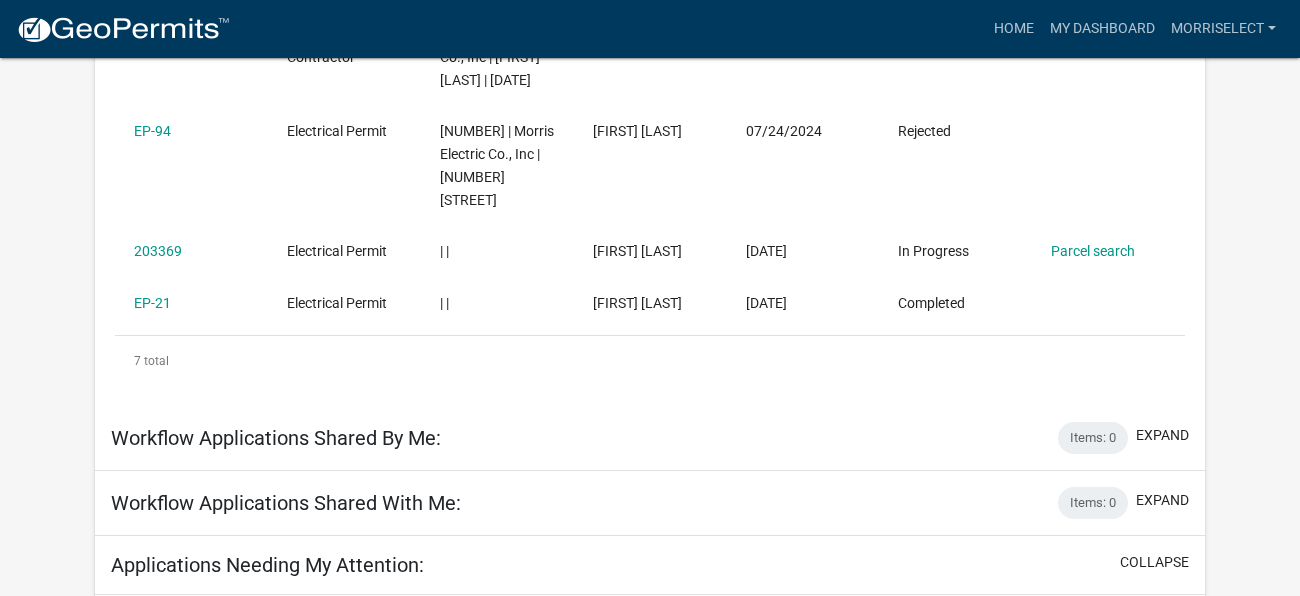 scroll, scrollTop: 827, scrollLeft: 0, axis: vertical 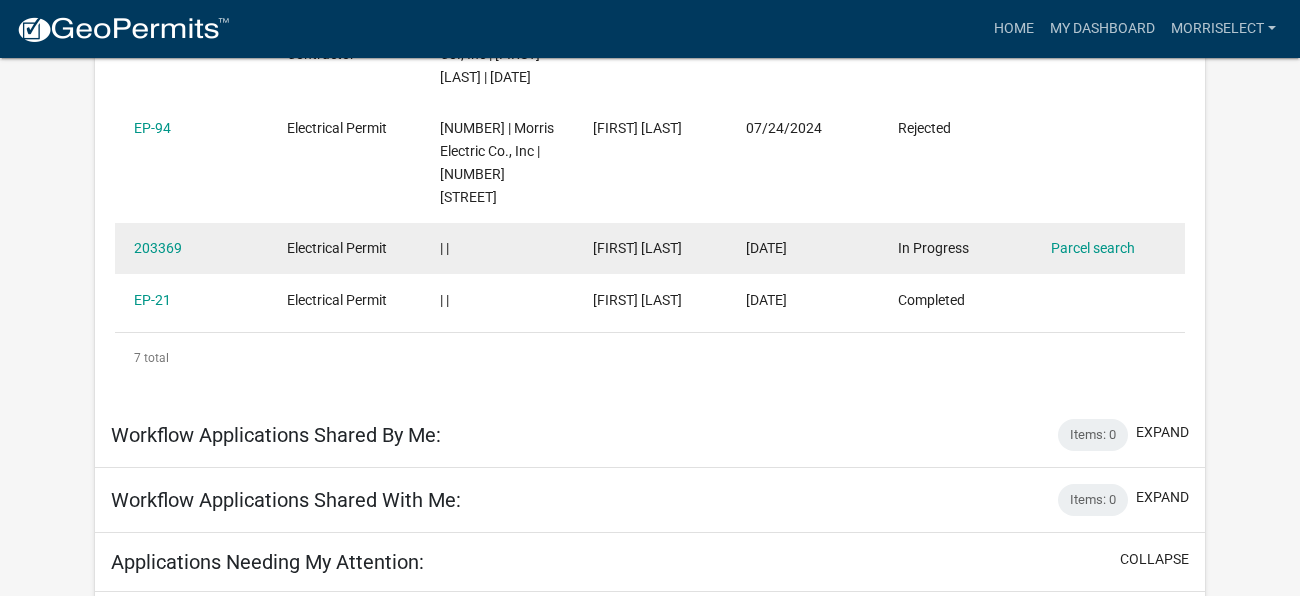click on "[FIRST] [LAST]" 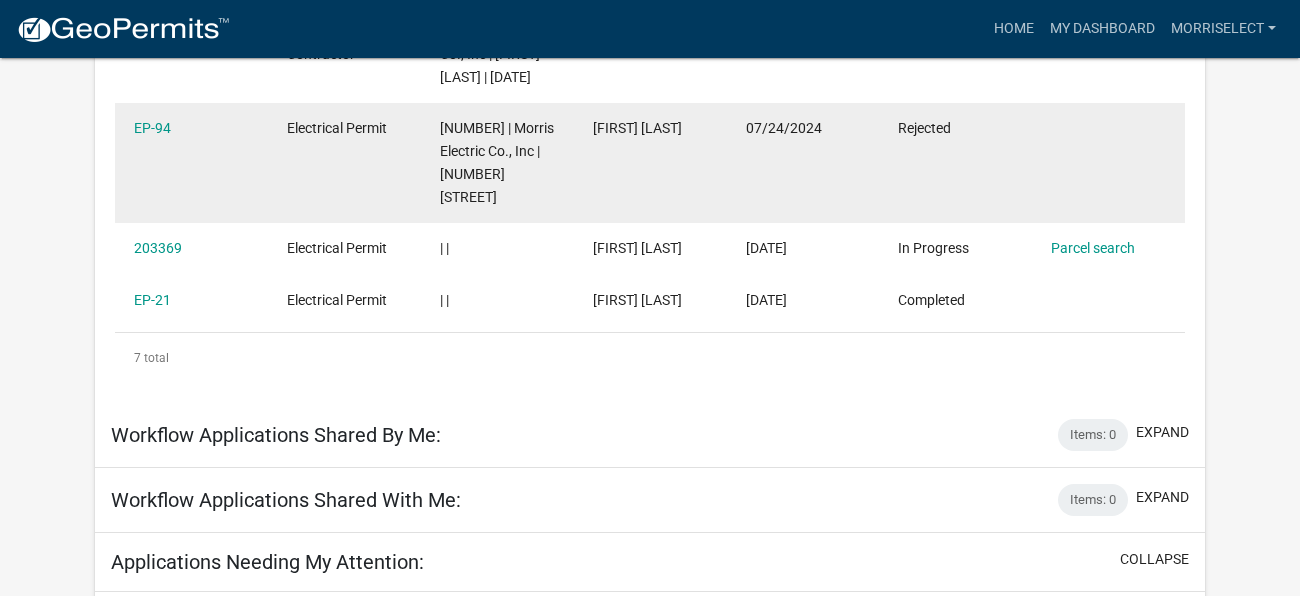 click on "Rejected" 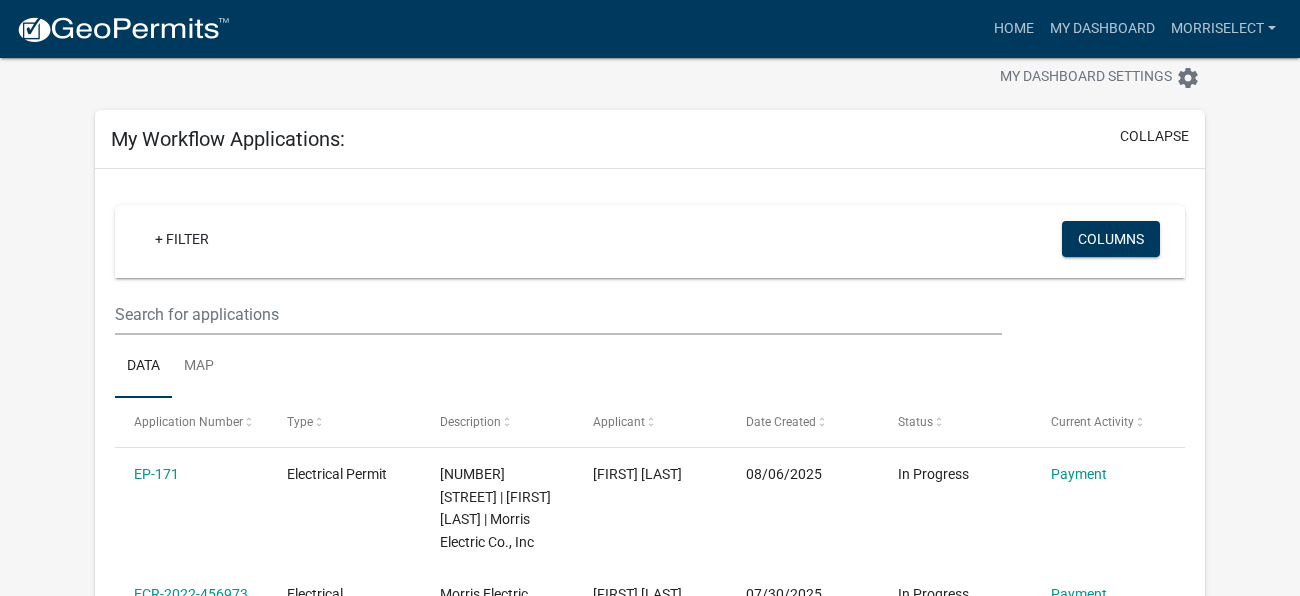 scroll, scrollTop: 0, scrollLeft: 0, axis: both 